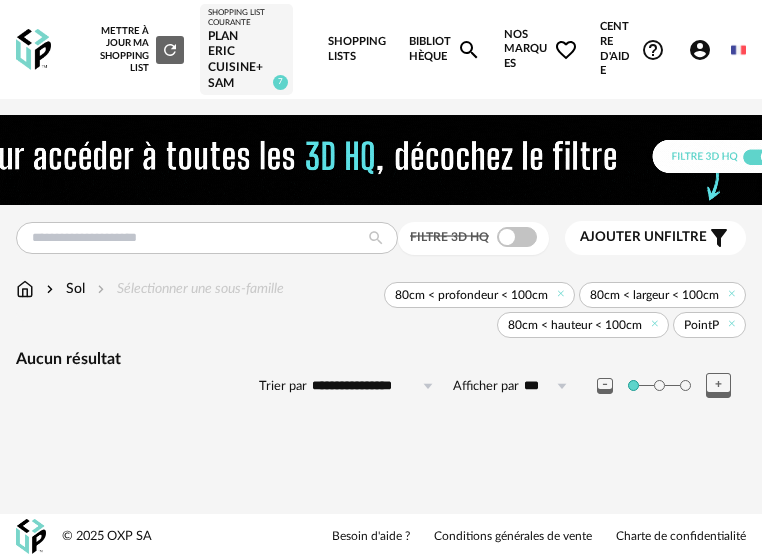 scroll, scrollTop: 0, scrollLeft: 0, axis: both 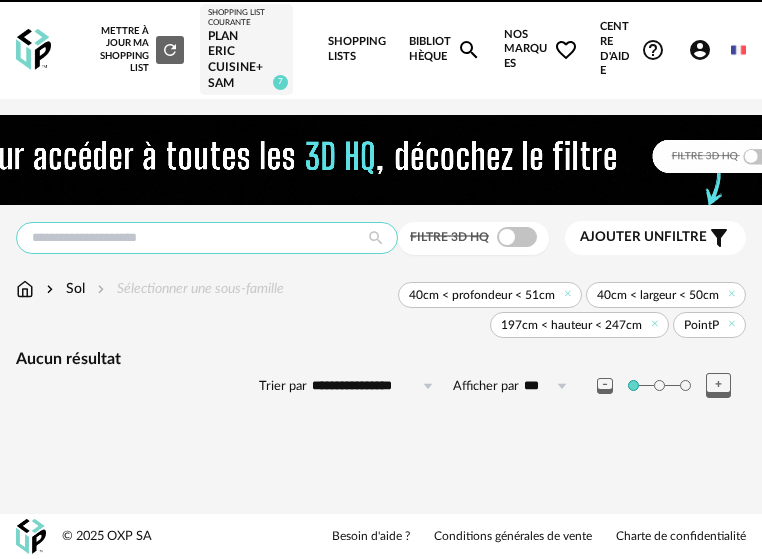 click at bounding box center (207, 238) 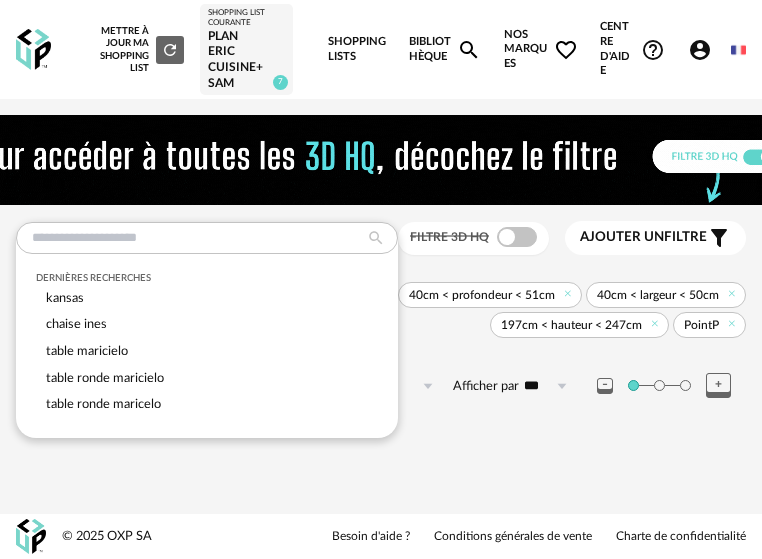 click on "for Sketchup   Nouvelle shopping list
Mettre à jour ma Shopping List
Refresh icon   Shopping List courante   Plan [PERSON] Cuisine+SAM   7       Shopping Lists   Bibliothèque Magnify icon   Nos marques Heart Outline icon   Toutes les marques   Close icon
PointP
Centre d'aide Help Circle Outline icon   Tutos vidéos   Lire la FAQ   Contacter le support   Account Circle icon   Compte   Connecté en tant que   [FIRST] [LAST]   Modifier mon profil   Ma bibliothèque perso   Mes 3D IA Creation icon   Nouveautés de la plateforme       Déconnexion
English
Menu icon             Dernières recherches   [CITY] chaise ines table maricielo table ronde maricielo table ronde maricelo
Filtre 3D HQ
Ajouter un  filtre s   Filter icon   Filtrer par :
Sol
Sélectionner une sous-famille
40cm < profondeur < 51cm
PointP" at bounding box center [381, 279] 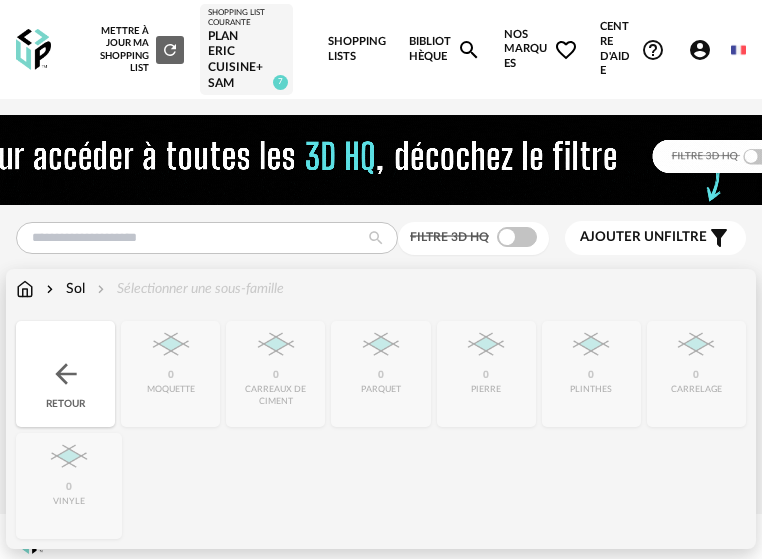 click at bounding box center [25, 289] 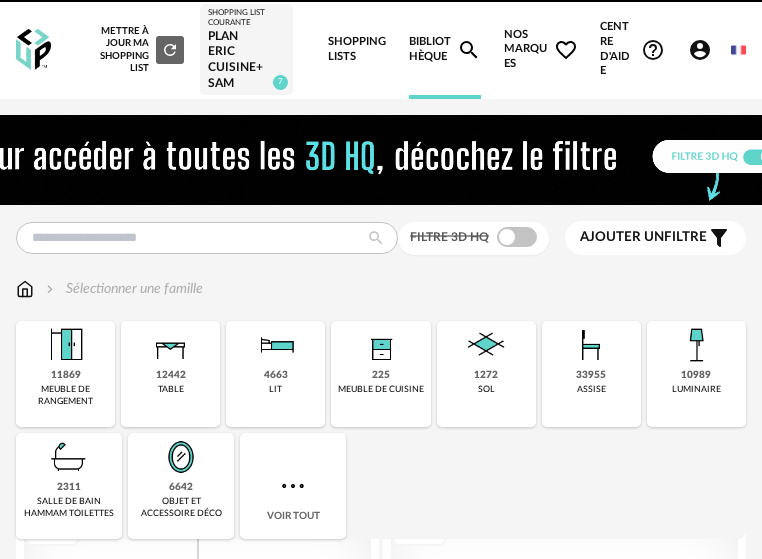 scroll, scrollTop: 0, scrollLeft: 0, axis: both 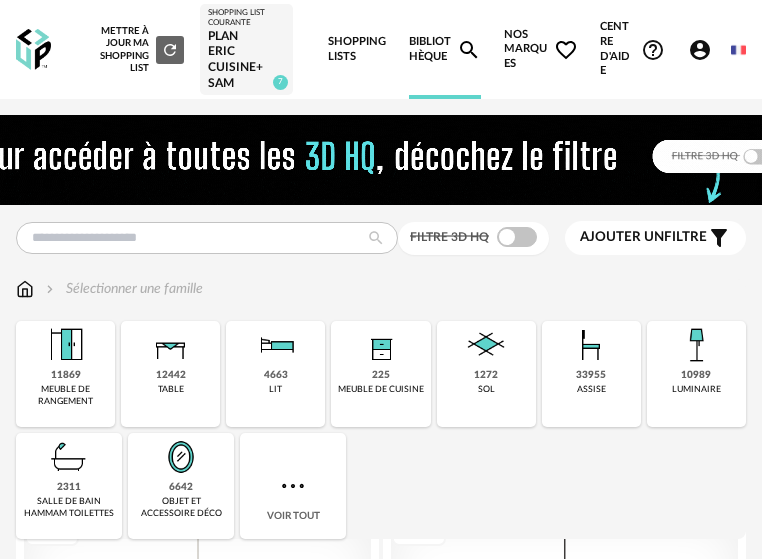 click at bounding box center (181, 457) 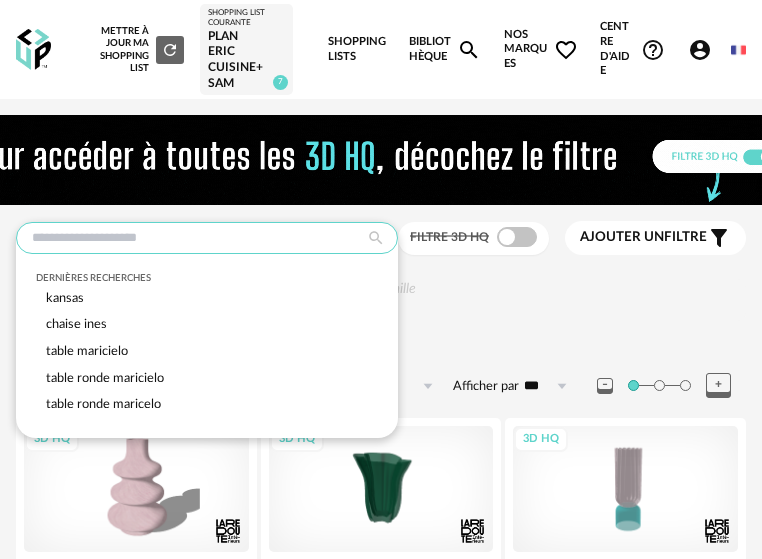 click at bounding box center [207, 238] 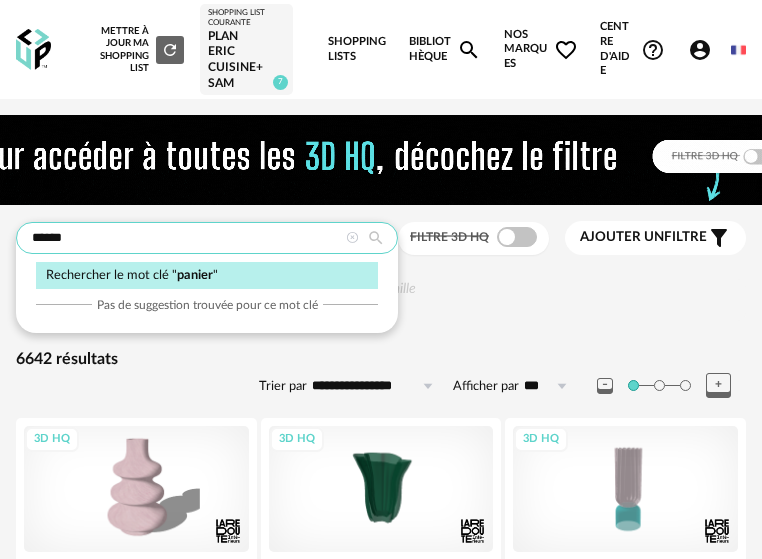 type on "******" 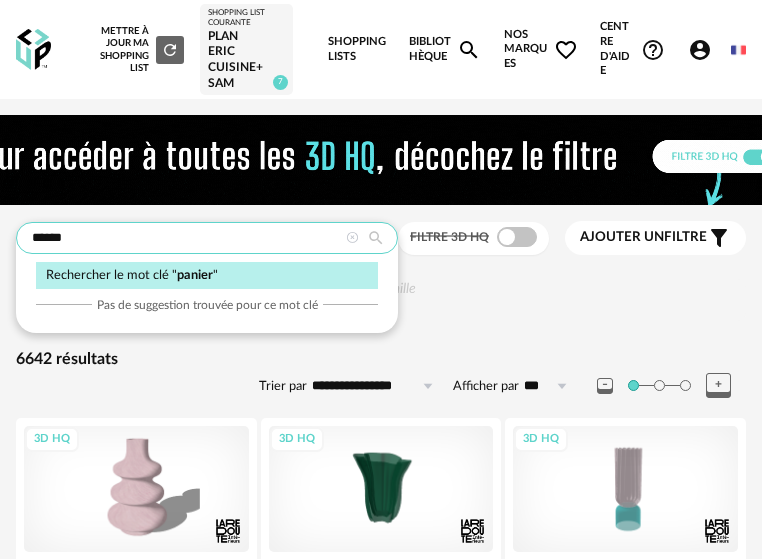 type on "**********" 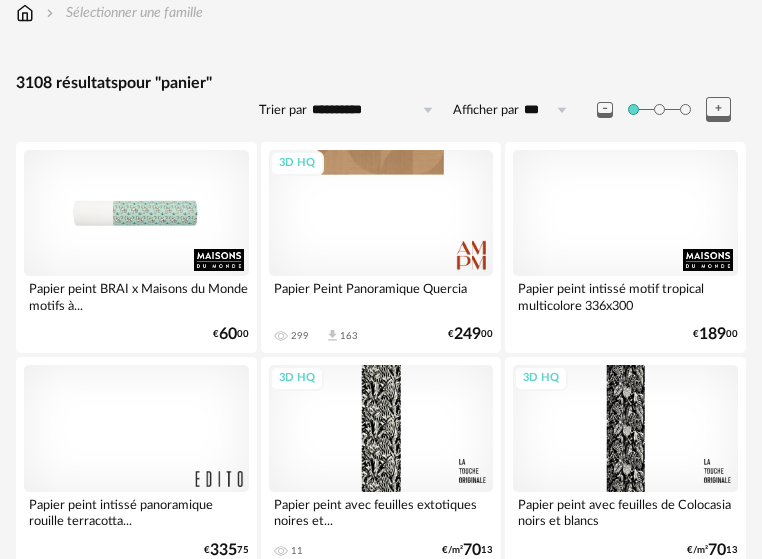scroll, scrollTop: 0, scrollLeft: 0, axis: both 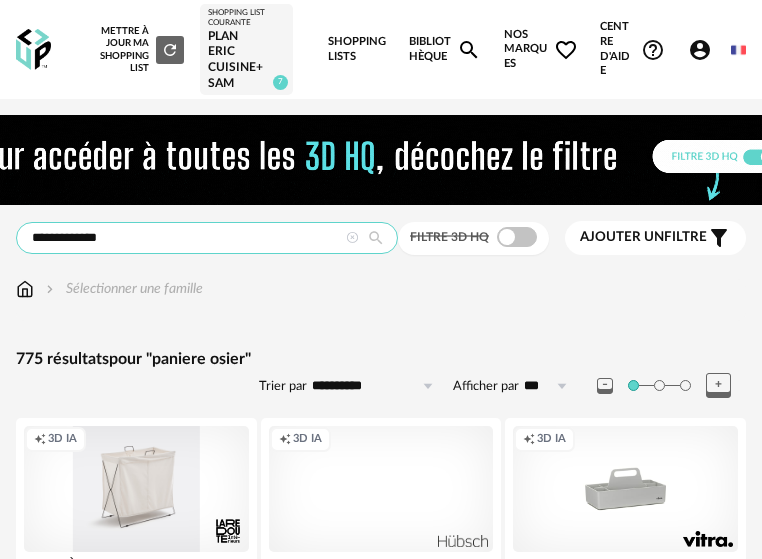 click on "**********" at bounding box center (207, 238) 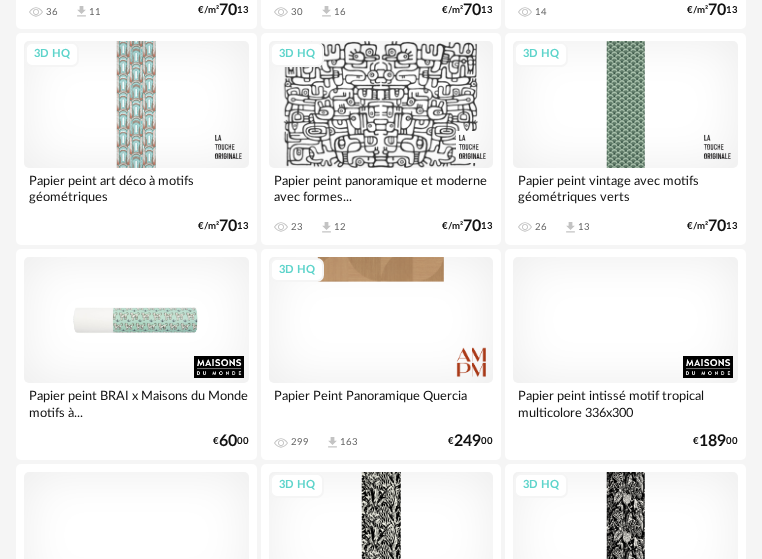 scroll, scrollTop: 0, scrollLeft: 0, axis: both 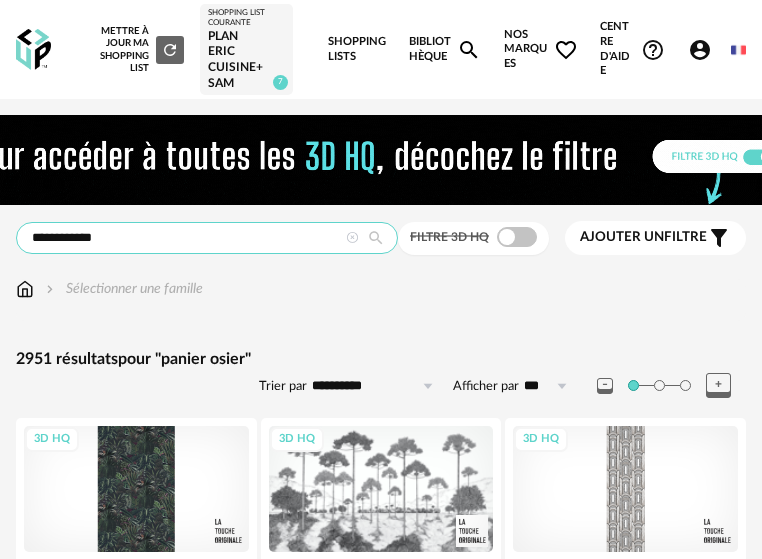 click on "**********" at bounding box center (207, 238) 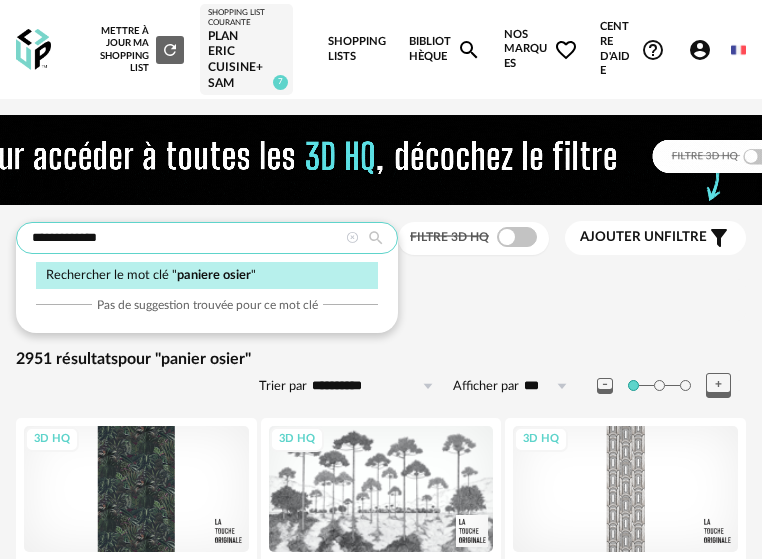 type on "**********" 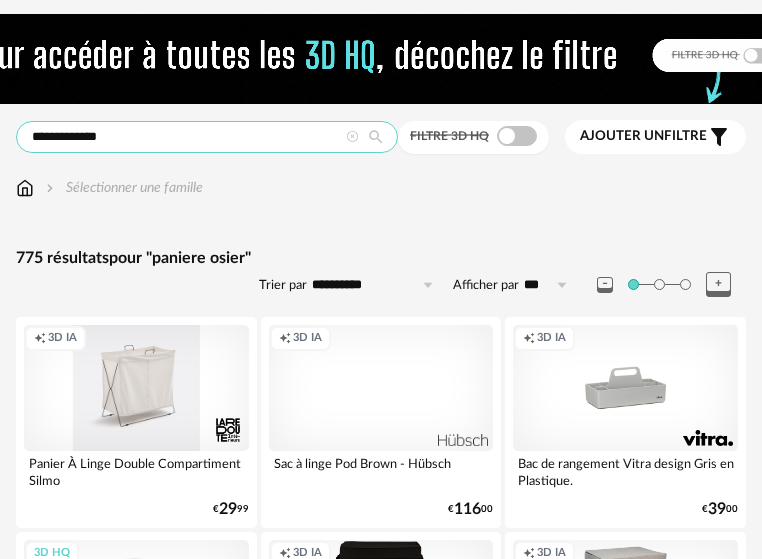 scroll, scrollTop: 100, scrollLeft: 0, axis: vertical 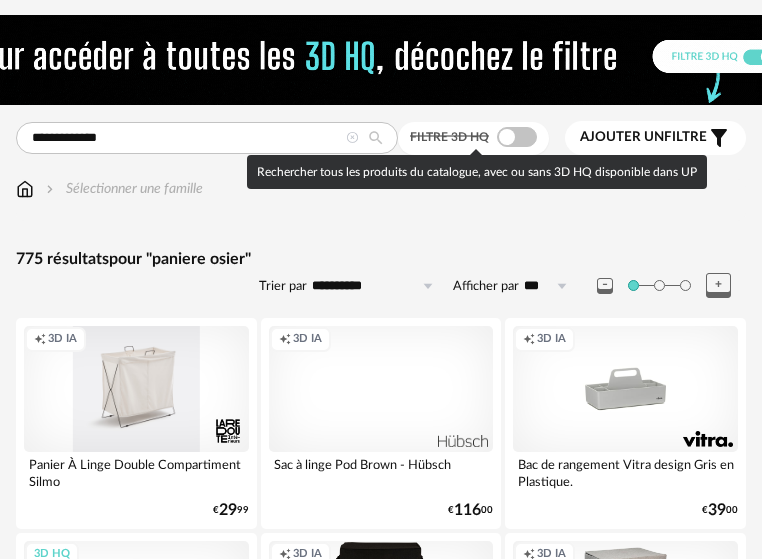 click at bounding box center [517, 137] 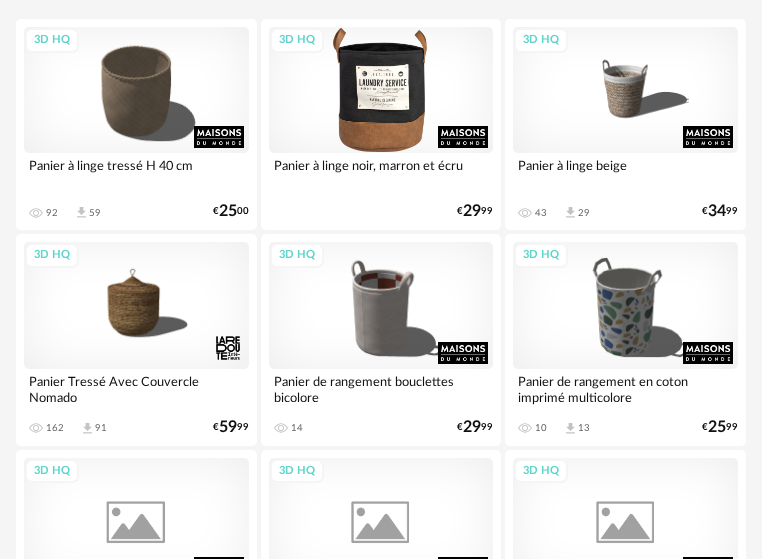 scroll, scrollTop: 400, scrollLeft: 0, axis: vertical 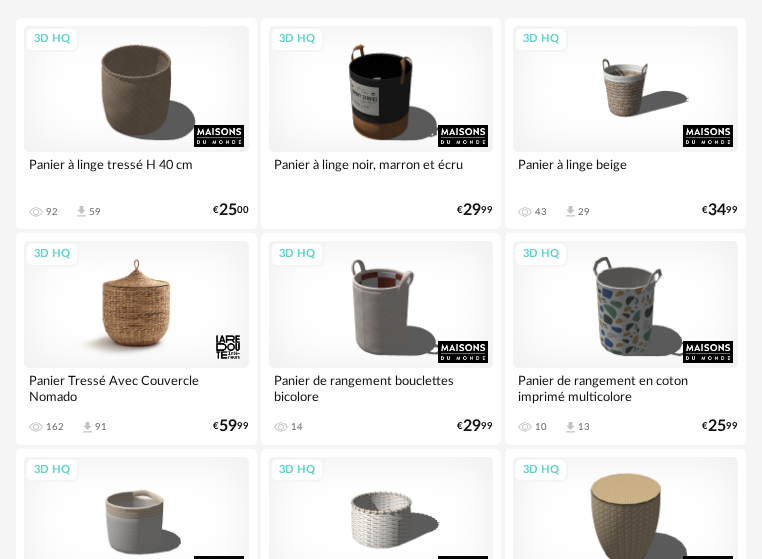 click on "3D HQ" at bounding box center [136, 304] 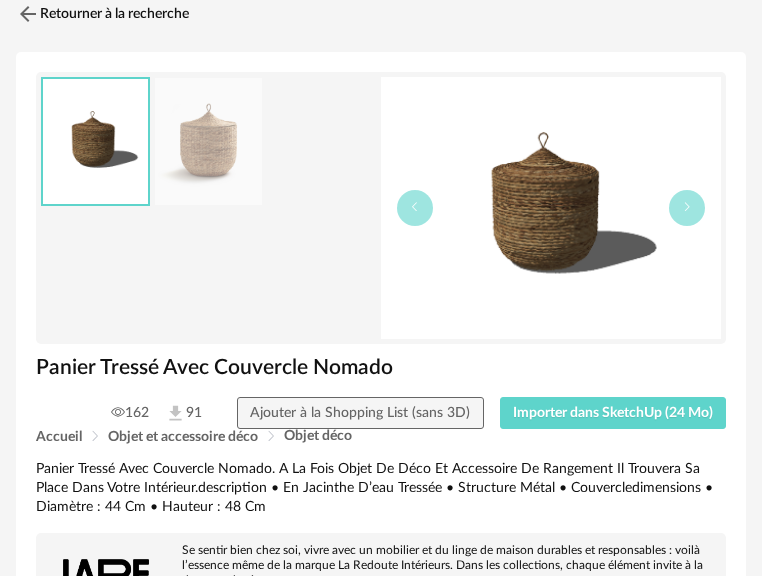 scroll, scrollTop: 100, scrollLeft: 0, axis: vertical 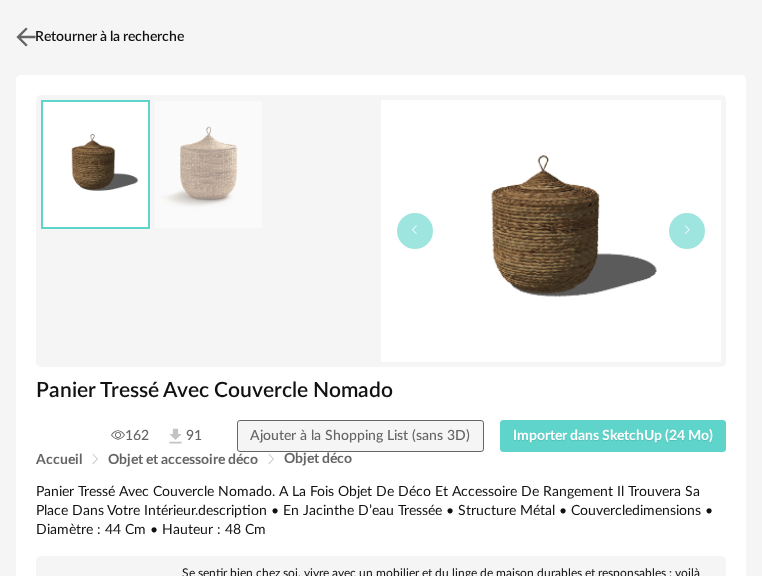 click on "Retourner à la recherche" at bounding box center (97, 37) 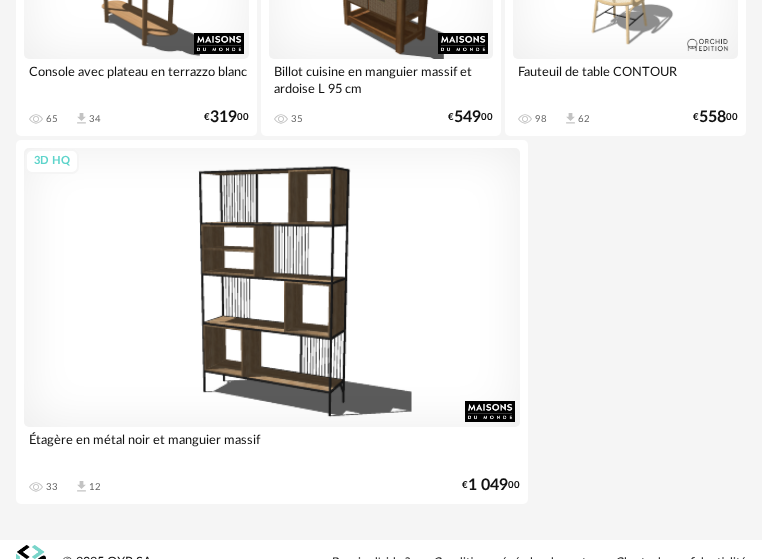 scroll, scrollTop: 2887, scrollLeft: 0, axis: vertical 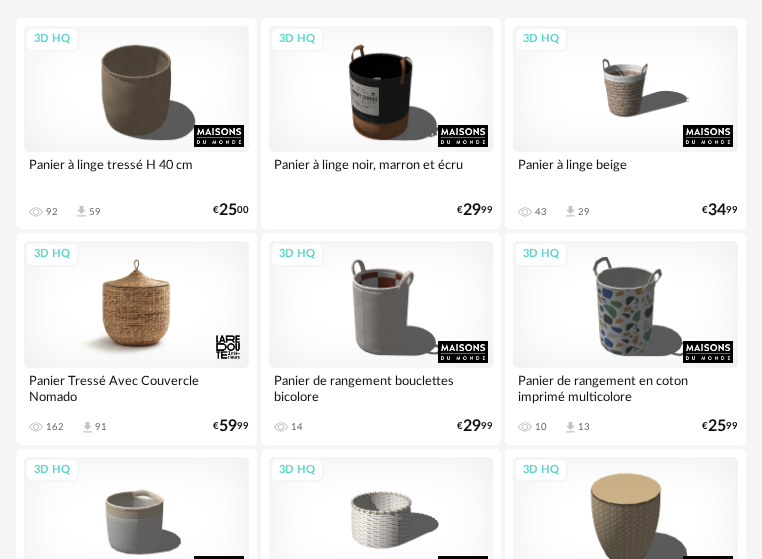 click on "3D HQ" at bounding box center [136, 304] 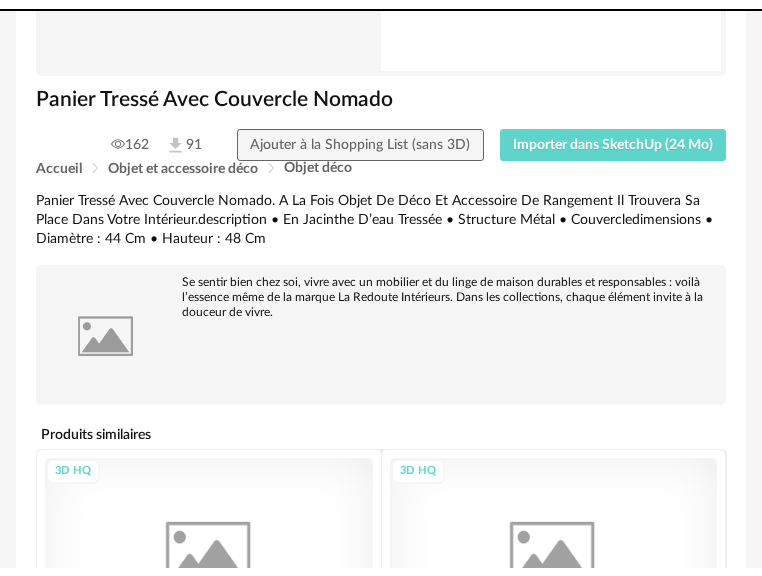 scroll, scrollTop: 0, scrollLeft: 0, axis: both 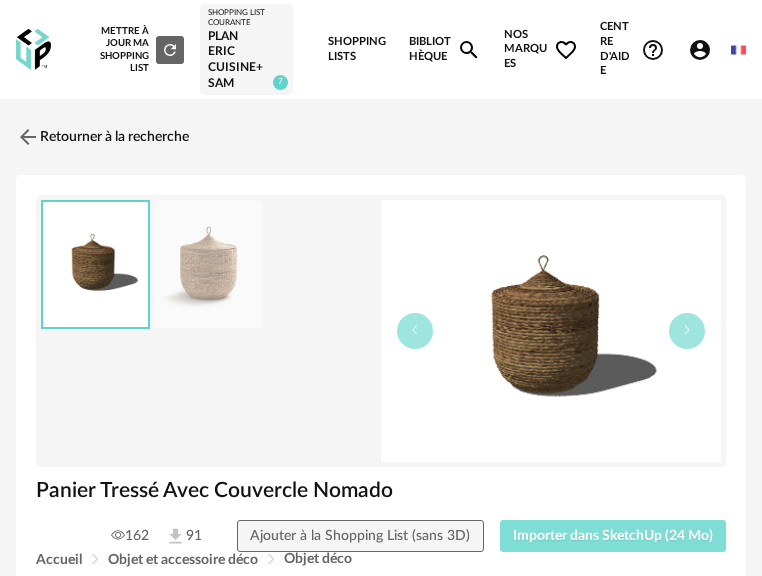 click on "Importer dans SketchUp (24 Mo)" at bounding box center (613, 536) 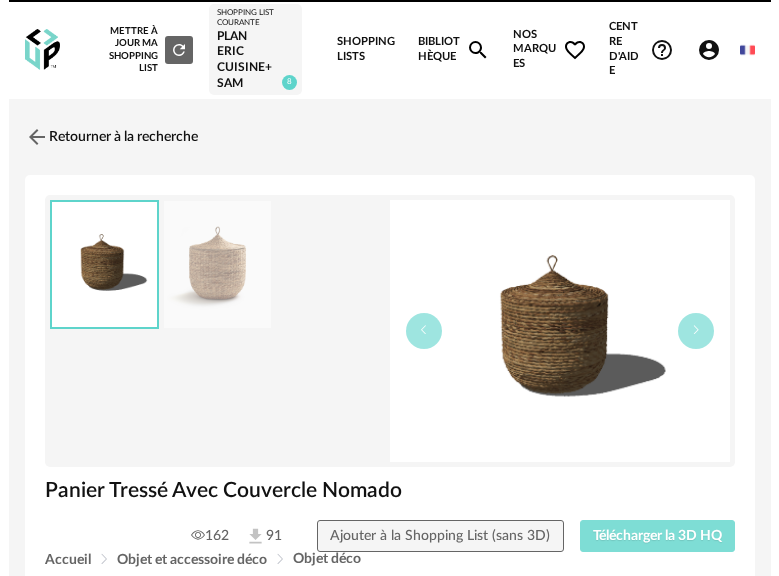scroll, scrollTop: 0, scrollLeft: 0, axis: both 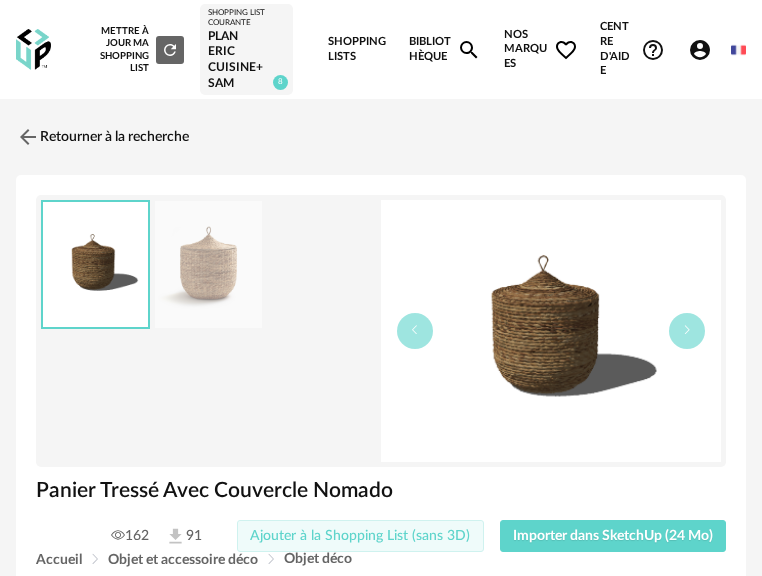 click on "Ajouter à la Shopping List (sans 3D)" at bounding box center [360, 536] 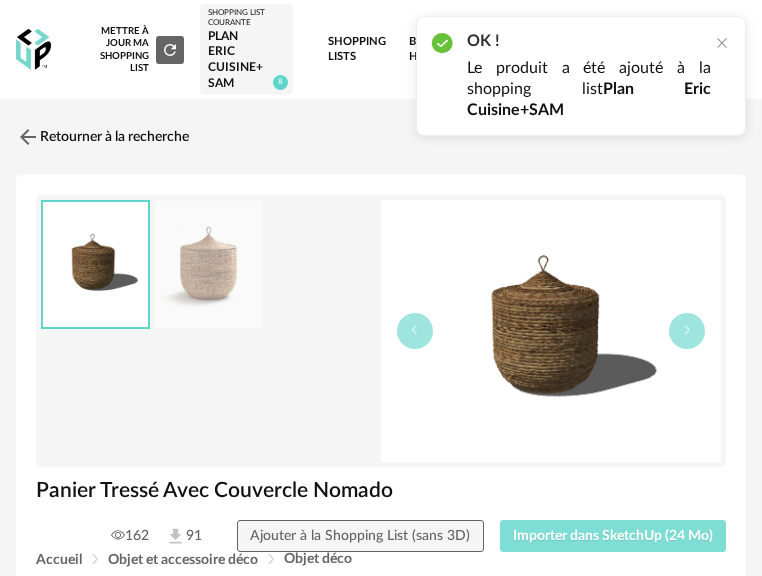 click on "Importer dans SketchUp (24 Mo)" at bounding box center (613, 536) 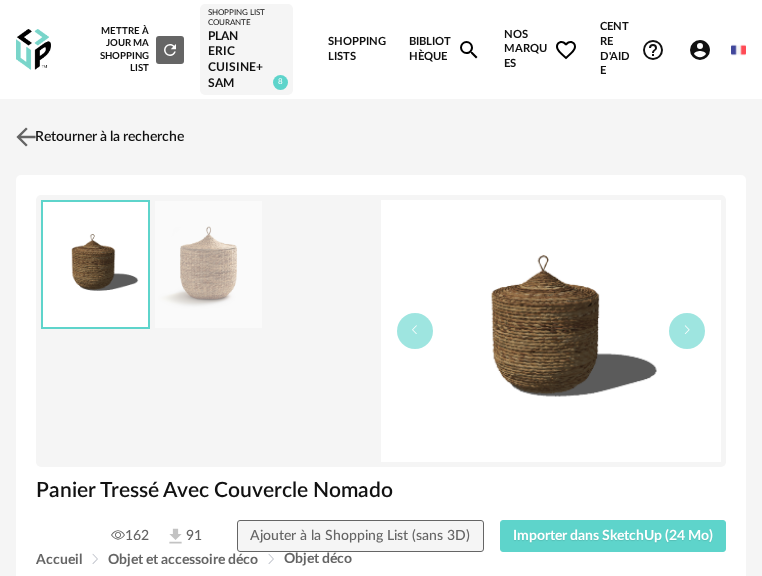 click on "Retourner à la recherche" at bounding box center [97, 137] 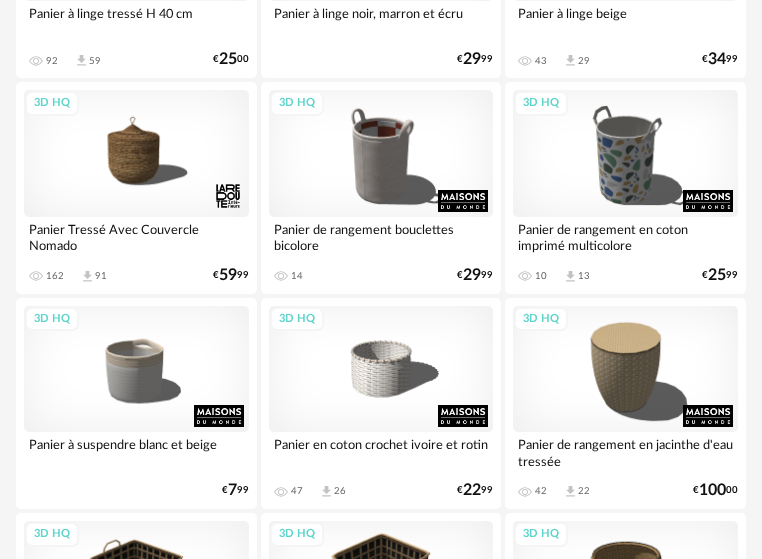 scroll, scrollTop: 0, scrollLeft: 0, axis: both 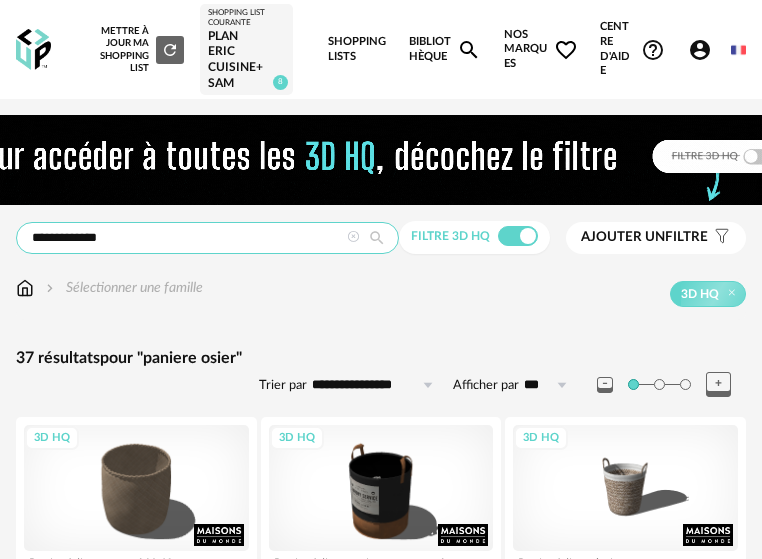 click on "**********" at bounding box center [207, 238] 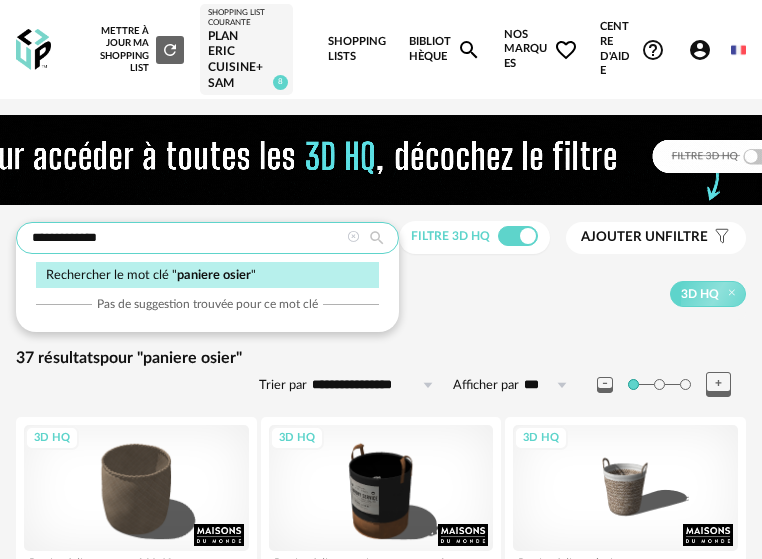 drag, startPoint x: 239, startPoint y: 243, endPoint x: -110, endPoint y: 239, distance: 349.02292 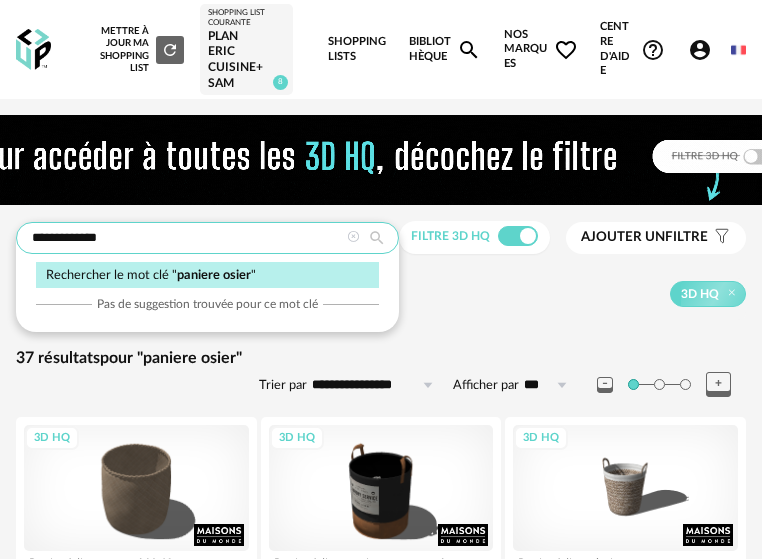 click on "**********" at bounding box center (381, 1723) 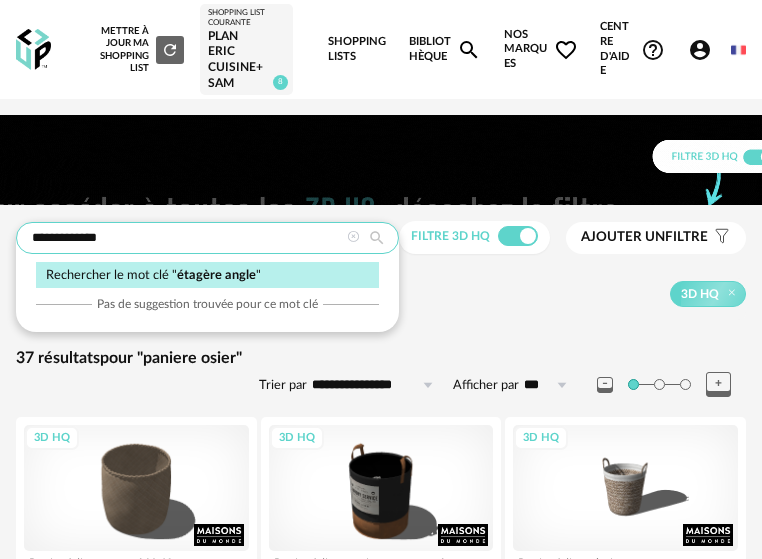 type on "**********" 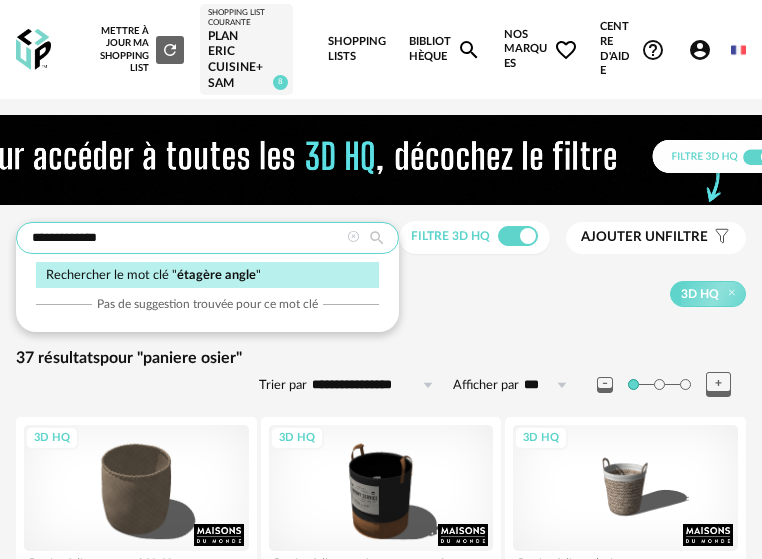 type on "**********" 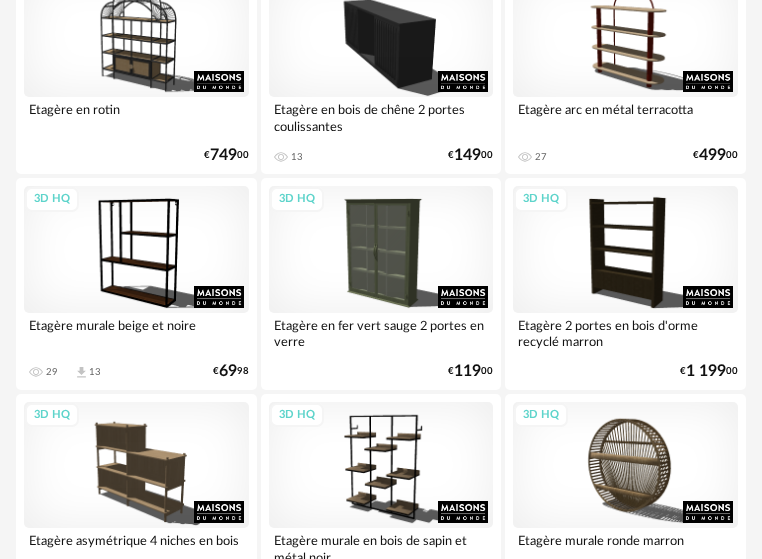scroll, scrollTop: 1200, scrollLeft: 0, axis: vertical 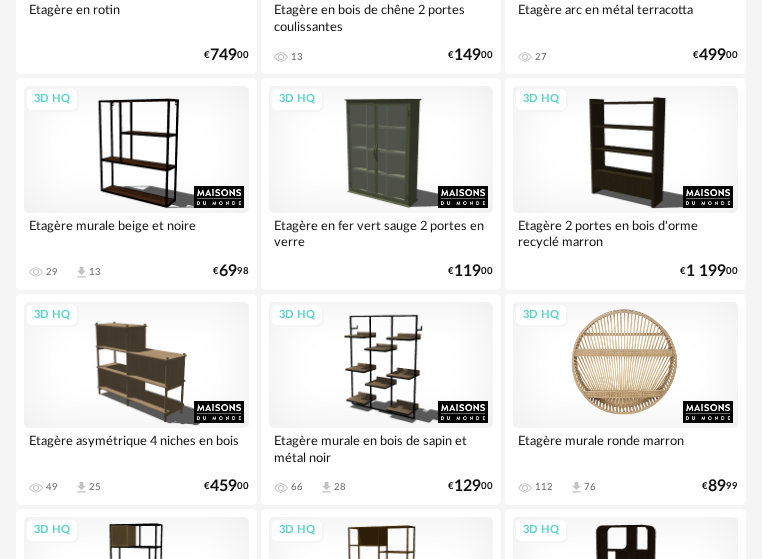 click on "3D HQ" at bounding box center [625, 365] 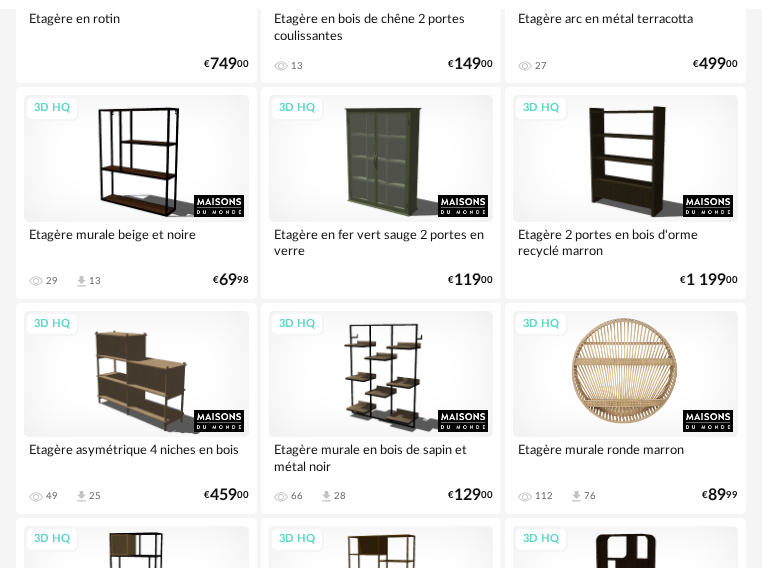 scroll, scrollTop: 0, scrollLeft: 0, axis: both 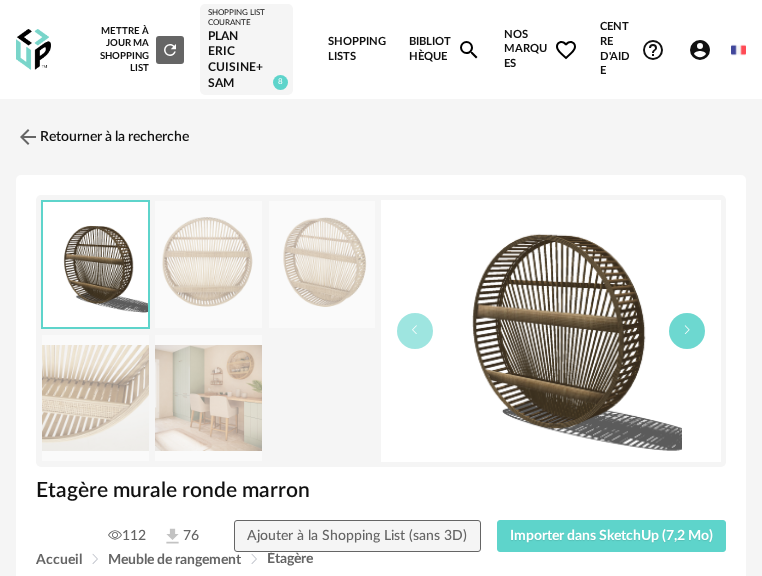 click at bounding box center (687, 331) 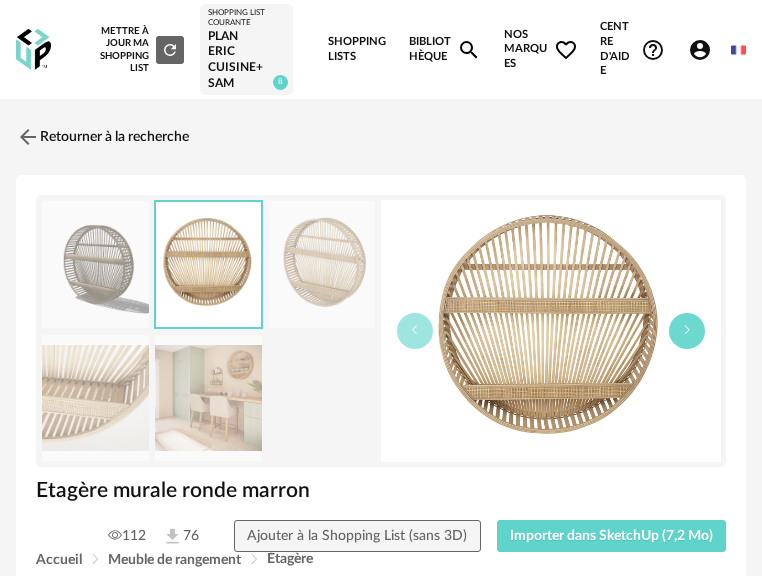 click at bounding box center [687, 331] 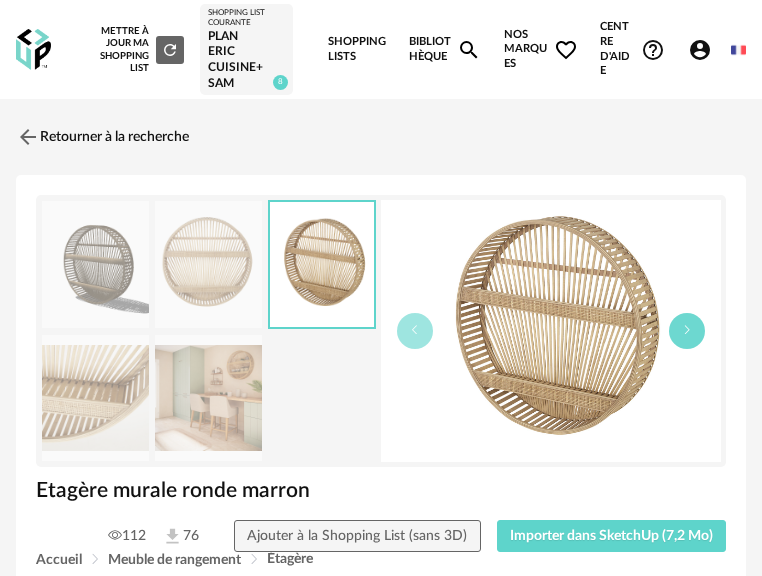 click at bounding box center (687, 331) 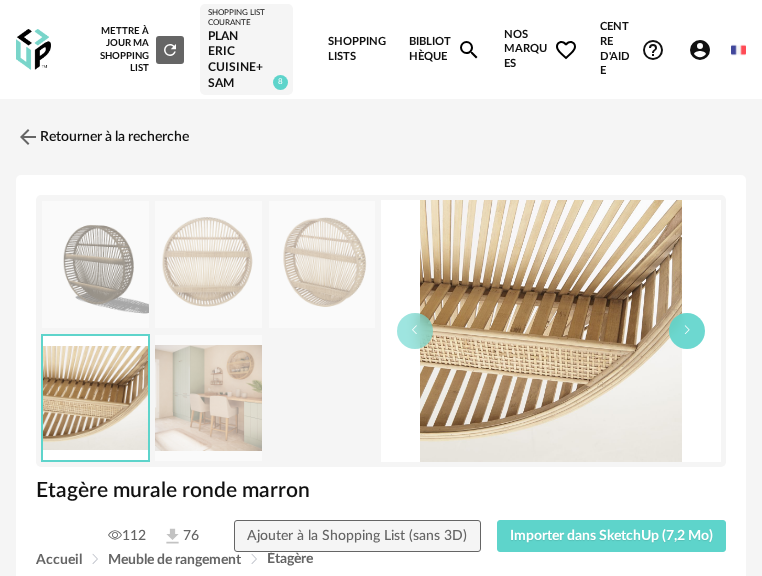 click at bounding box center (687, 331) 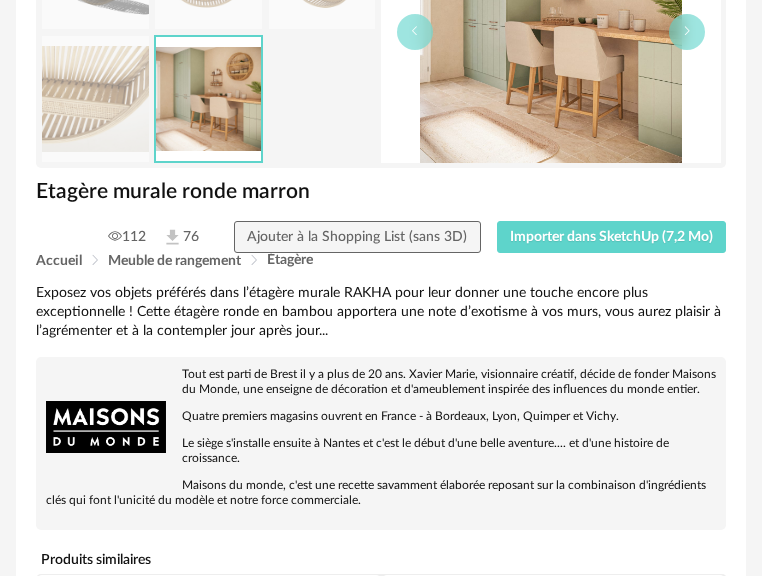 scroll, scrollTop: 300, scrollLeft: 0, axis: vertical 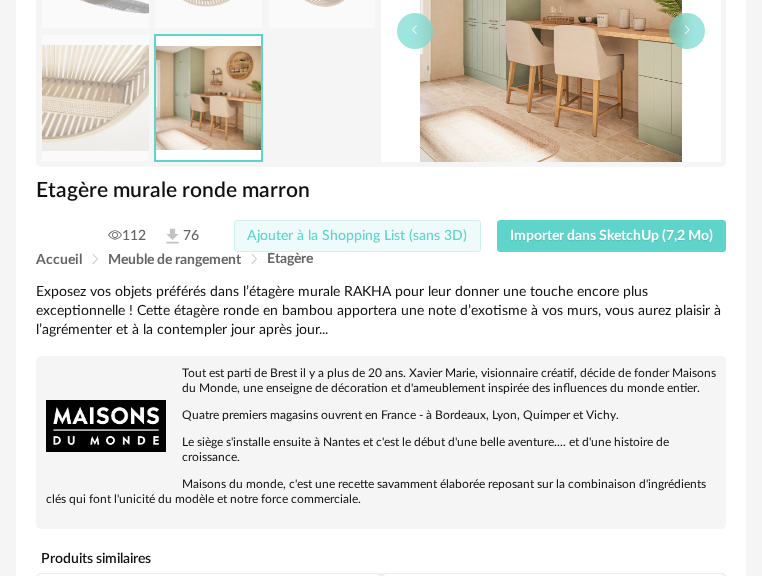 click on "Ajouter à la Shopping List (sans 3D)" at bounding box center [357, 236] 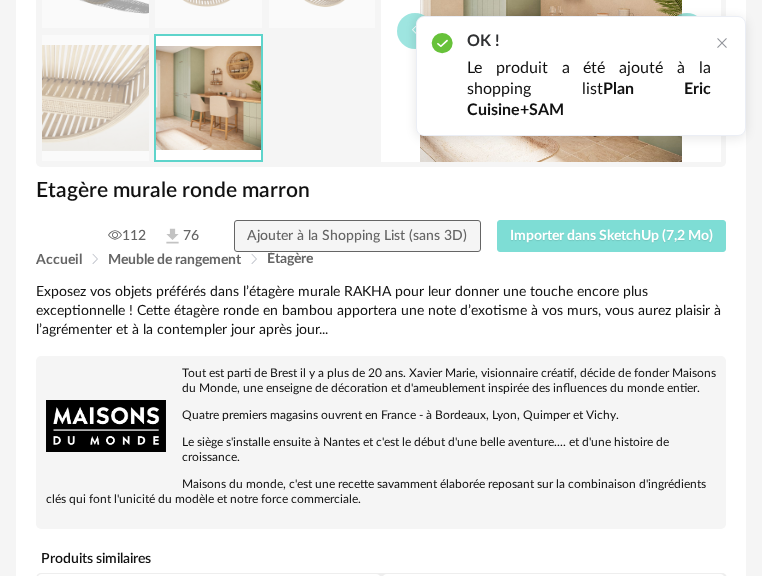click on "Importer dans SketchUp (7,2 Mo)" at bounding box center (611, 236) 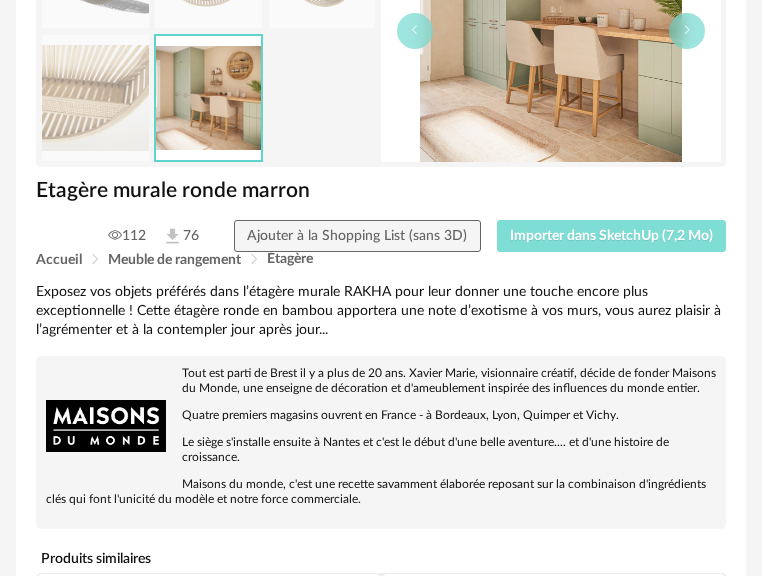 type 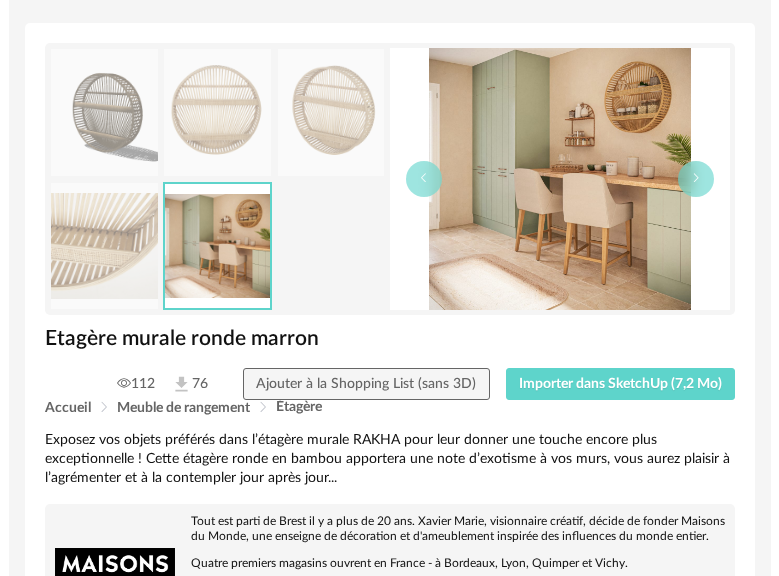 scroll, scrollTop: 100, scrollLeft: 0, axis: vertical 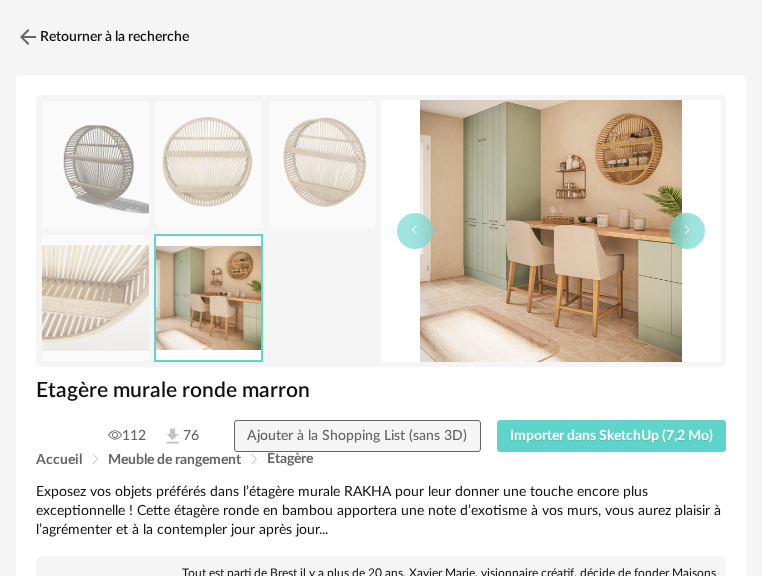 click at bounding box center (551, 231) 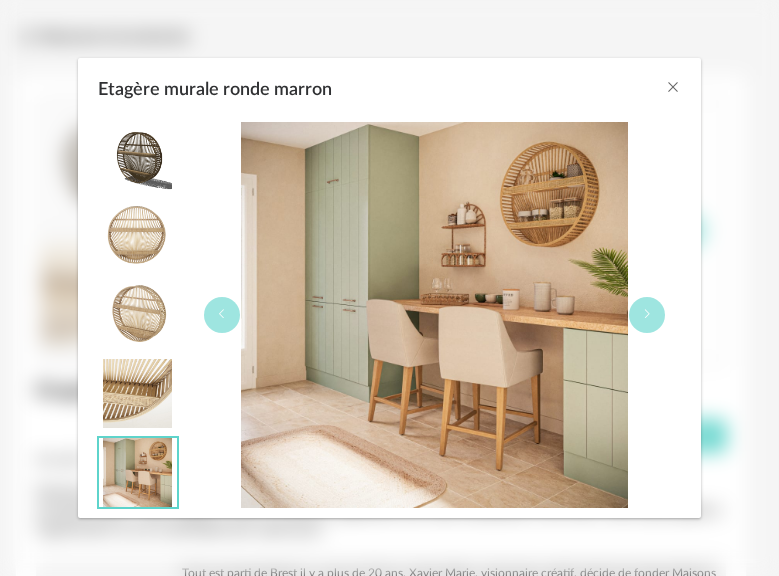 click at bounding box center (434, 315) 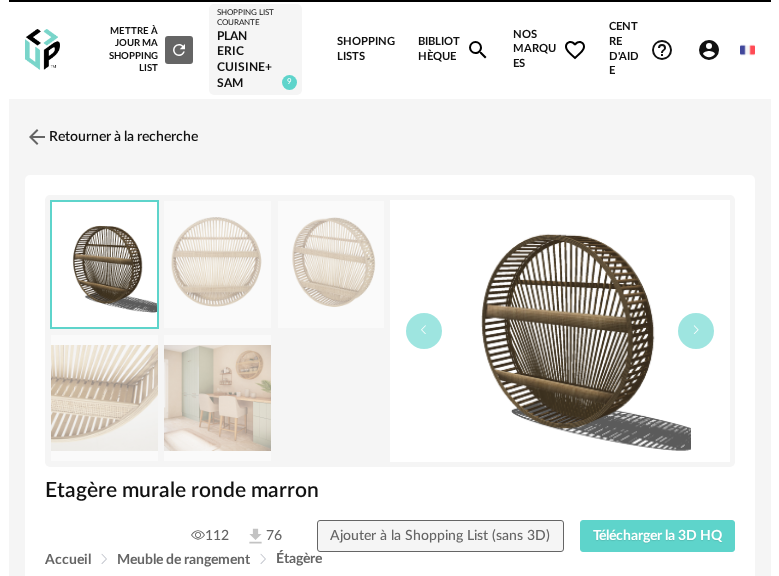 scroll, scrollTop: 0, scrollLeft: 0, axis: both 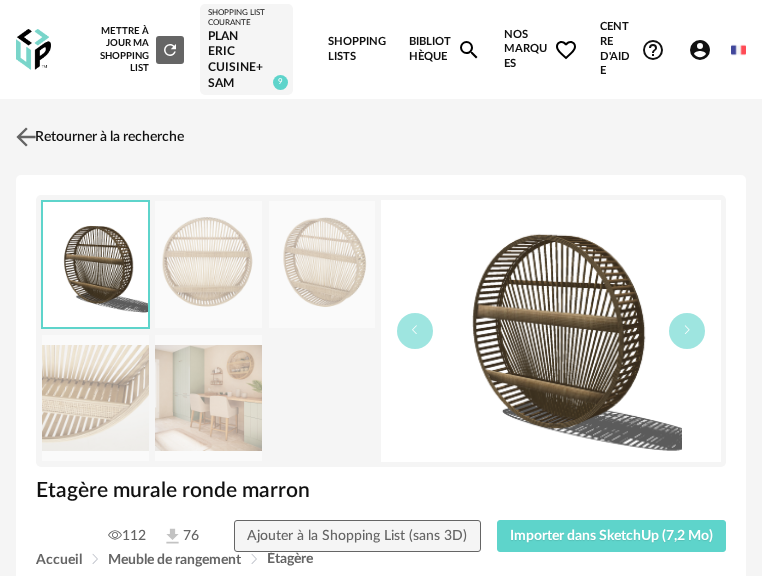 click on "Retourner à la recherche" at bounding box center [97, 137] 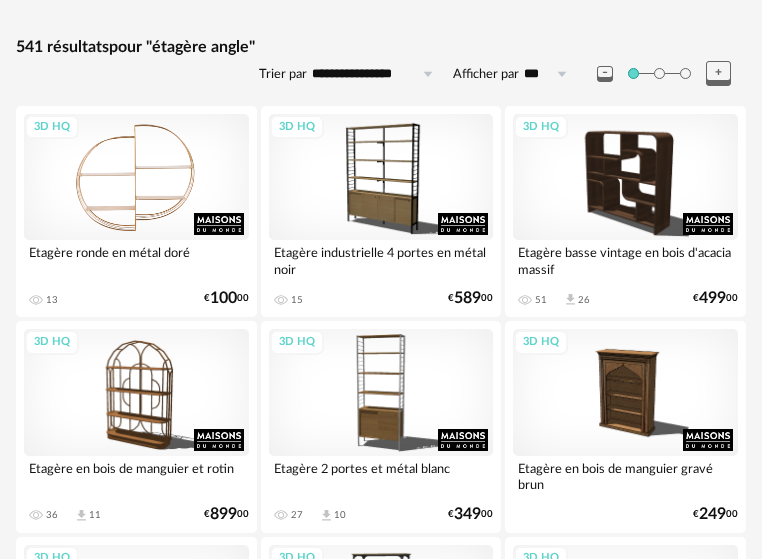 scroll, scrollTop: 0, scrollLeft: 0, axis: both 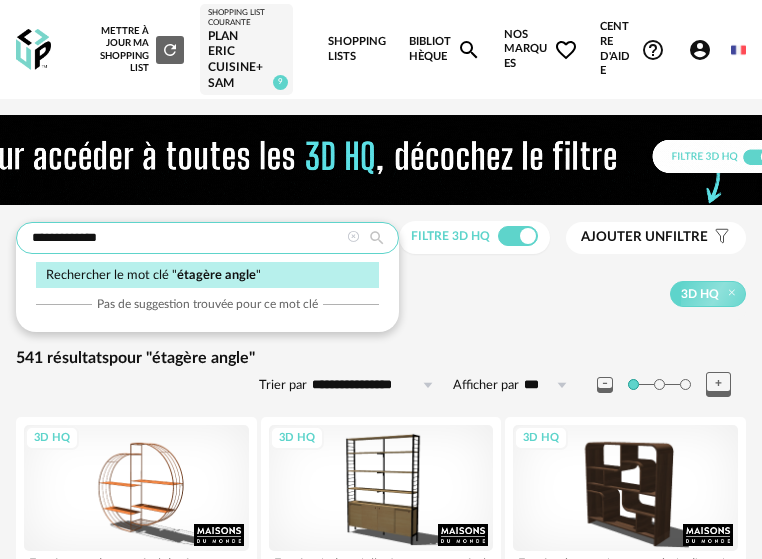 drag, startPoint x: 223, startPoint y: 240, endPoint x: -40, endPoint y: 253, distance: 263.3211 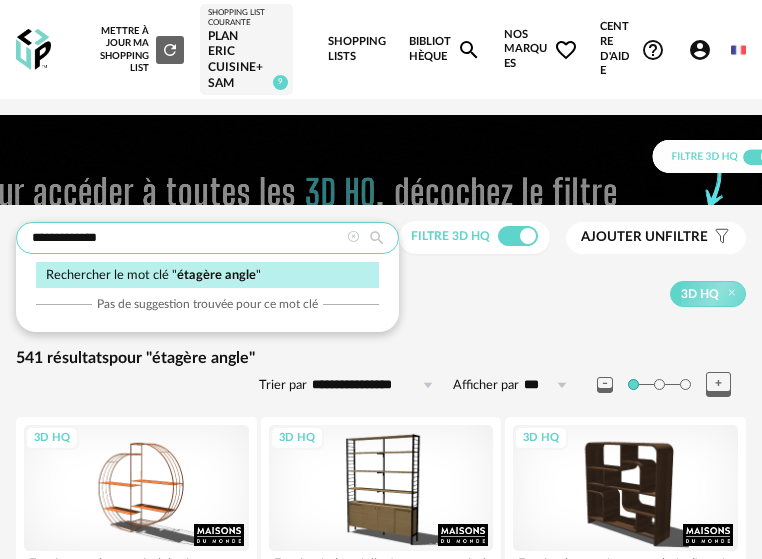 click on "**********" at bounding box center (381, 4008) 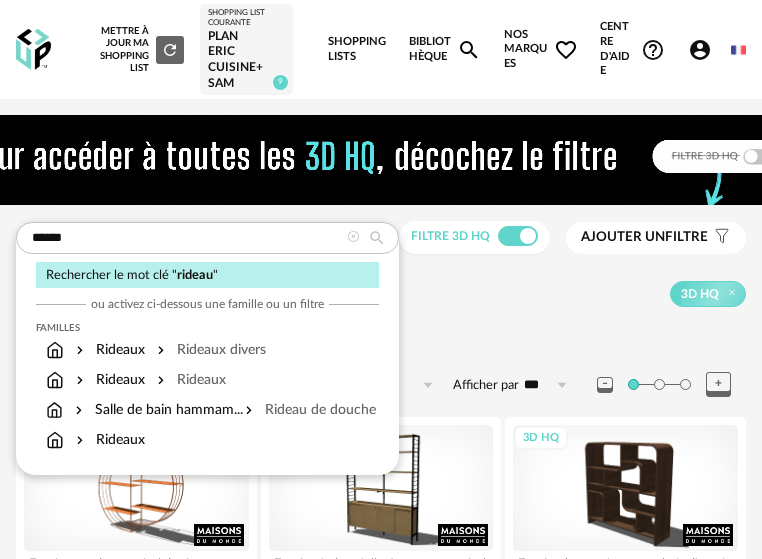 type on "**********" 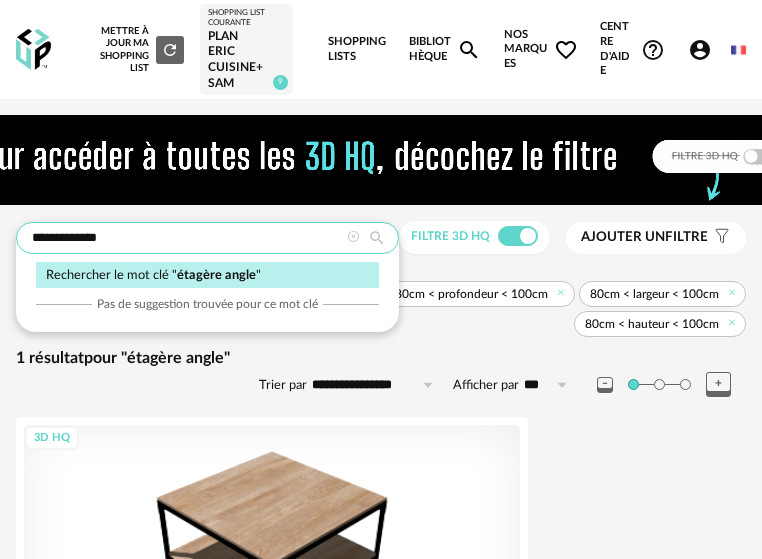 click on "**********" at bounding box center (207, 238) 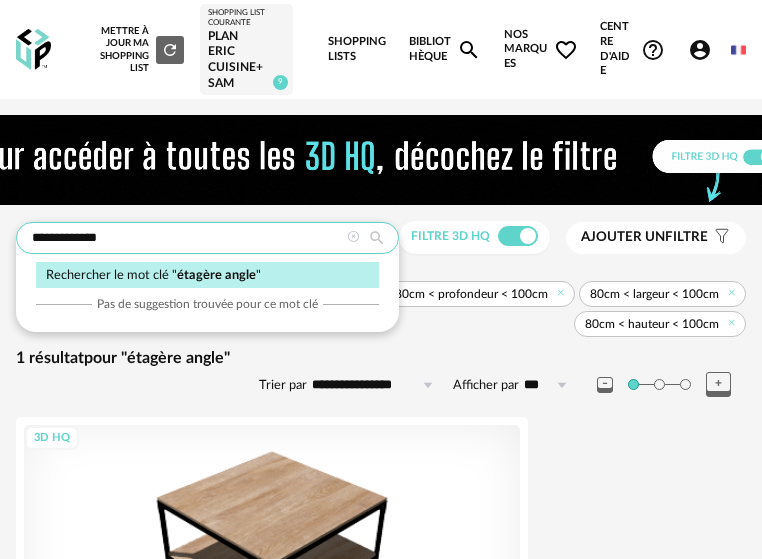 drag, startPoint x: 138, startPoint y: 239, endPoint x: -84, endPoint y: 254, distance: 222.50618 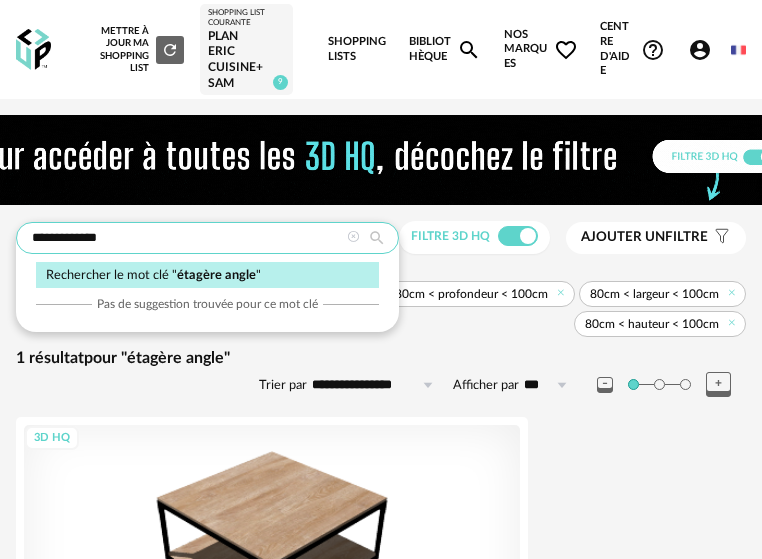 click on "**********" at bounding box center [381, 431] 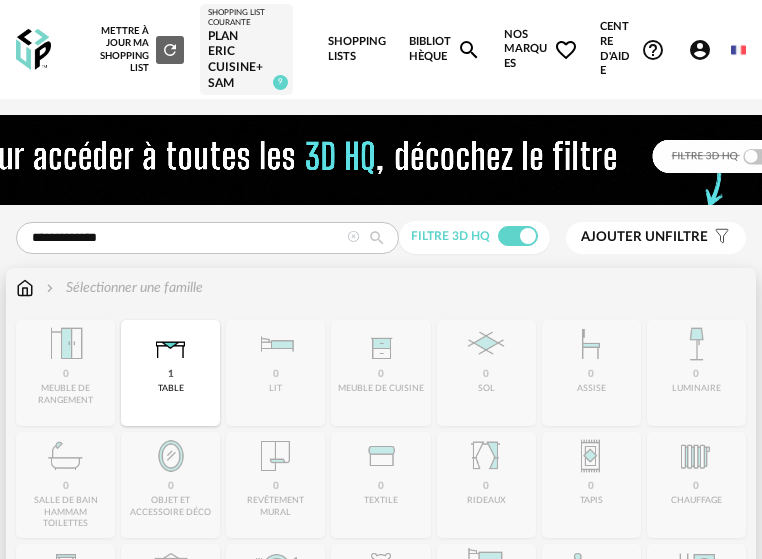 click on "Rechercher le mot clé " étagère angle "
Pas de suggestion trouvée pour ce mot clé" at bounding box center (0, 0) 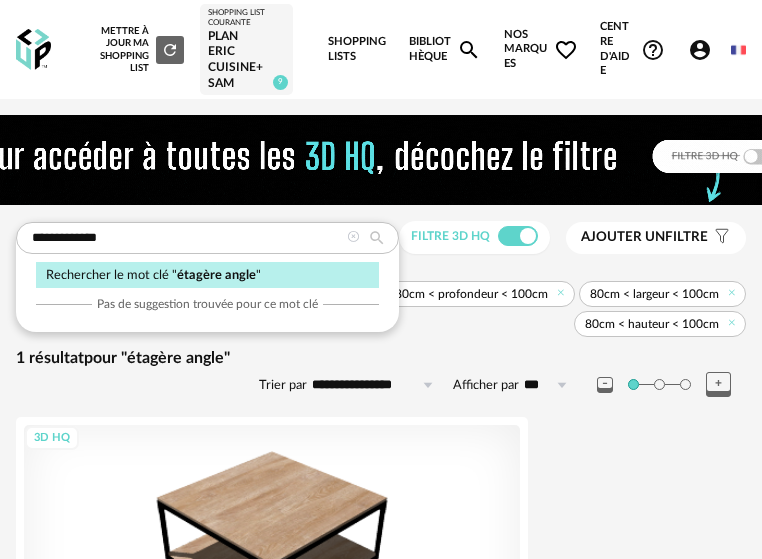 click on "**********" at bounding box center (381, 374) 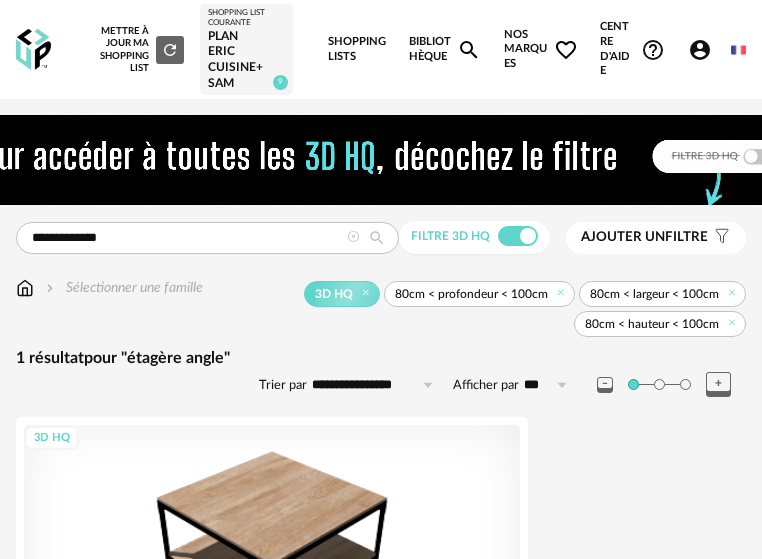 click at bounding box center [25, 288] 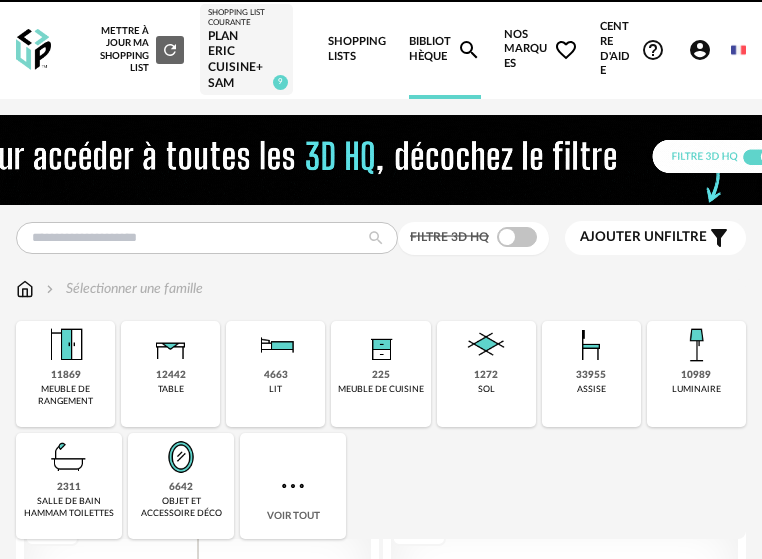 scroll, scrollTop: 0, scrollLeft: 0, axis: both 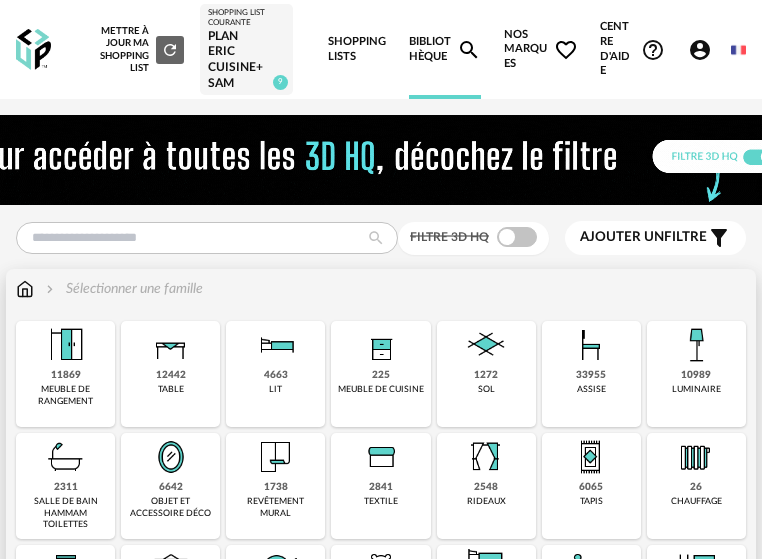 click on "2548" at bounding box center (486, 487) 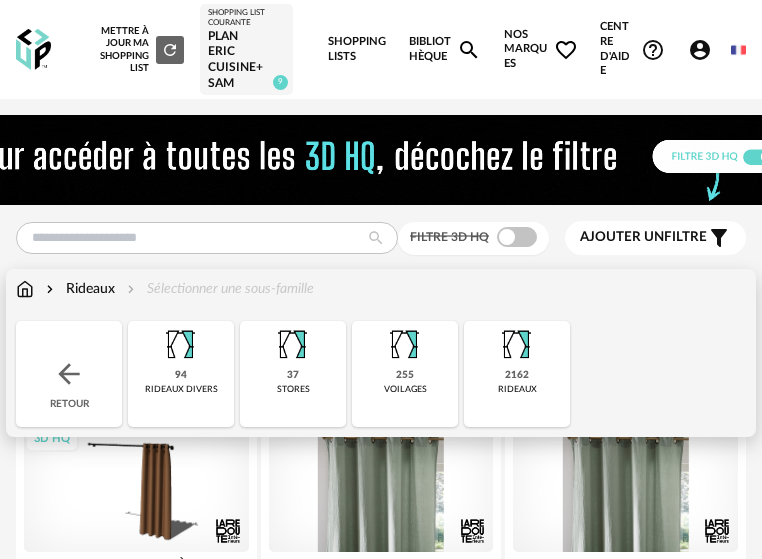click on "2162
rideaux" at bounding box center [517, 374] 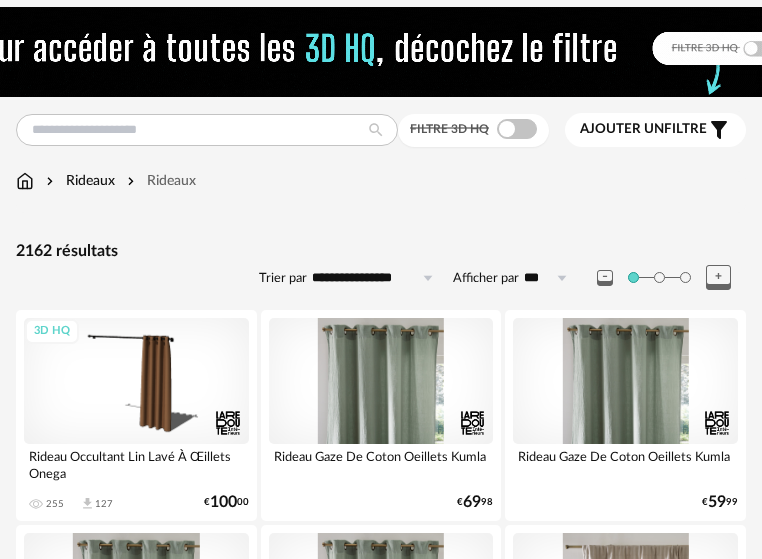 scroll, scrollTop: 100, scrollLeft: 0, axis: vertical 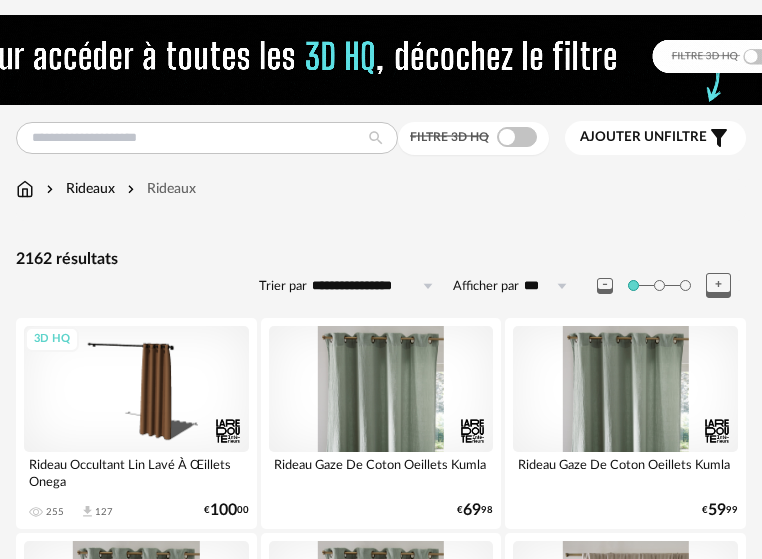 click on "Ajouter un  filtre" at bounding box center (643, 137) 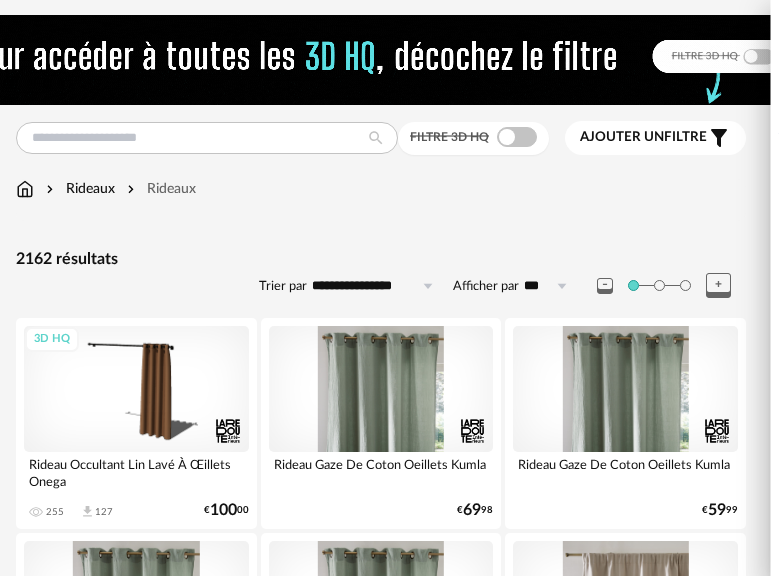 click on "Marque" at bounding box center [651, 158] 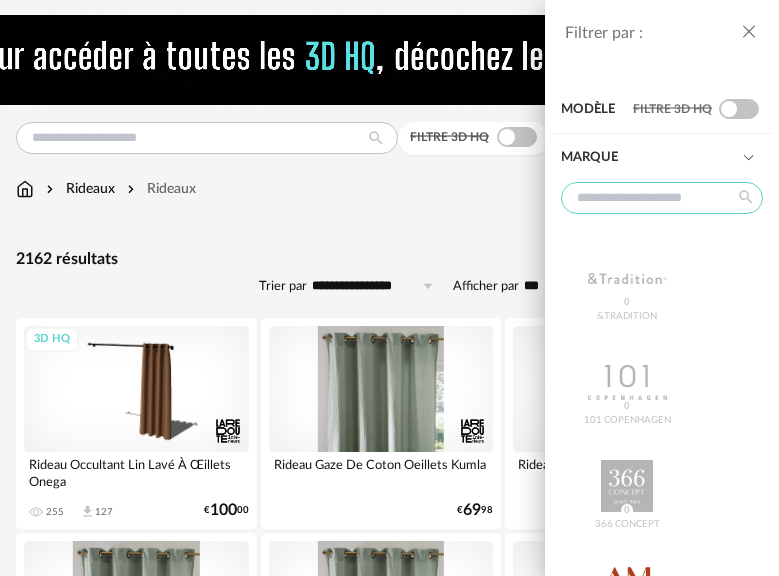 click at bounding box center [662, 198] 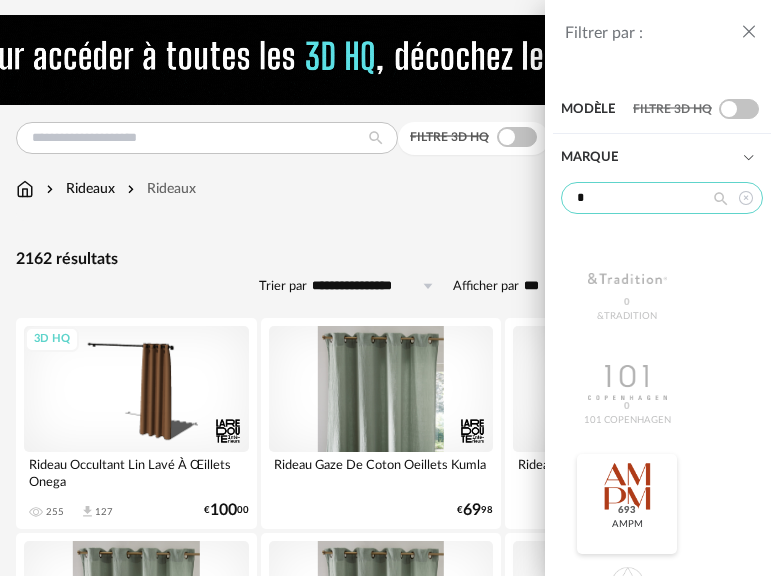 type on "*" 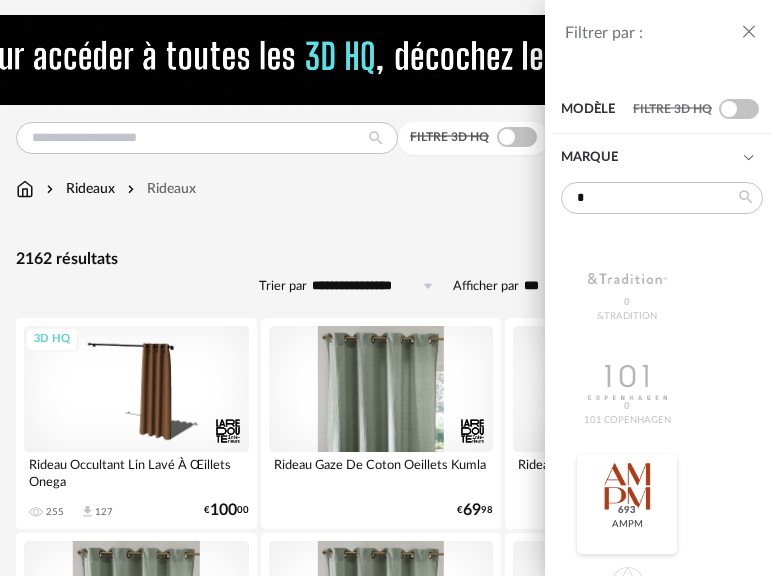 click at bounding box center [627, 486] 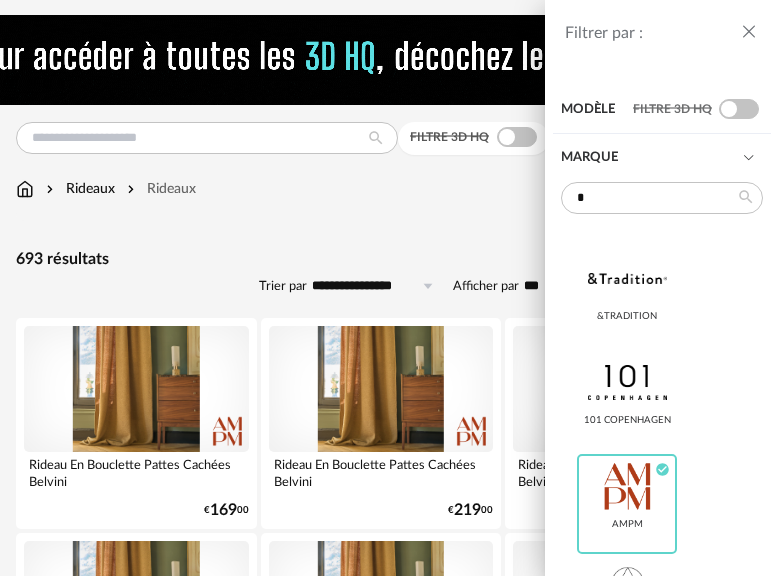 click on "Filtrer par :   Modèle
Filtre 3D HQ
Marque
*
&tradition
101 Copenhagen
AMPM
Check Circle icon
AYTM
Acte DECO
Airborne Design
Alinea
Artemide
Arrow Right icon
Afficher toutes les marques
Toutes les marques   Close icon
AMPM
Couleur
noir
4
acier
0
beige
0
blanc
213
gris
85
brun
117
jaune
0
orange
0
rouge
0
rose
0
violet
0
bleu
84
vert
88
transparent
0
argenté
0
doré - laiton
30
bois
0
multicolore
0
Dimension
Hauteur    *** 0% 10% 20% 30% 40% 50% 60% 70% 80% 90% 100%     ** 0% 10% 20%" at bounding box center [389, 288] 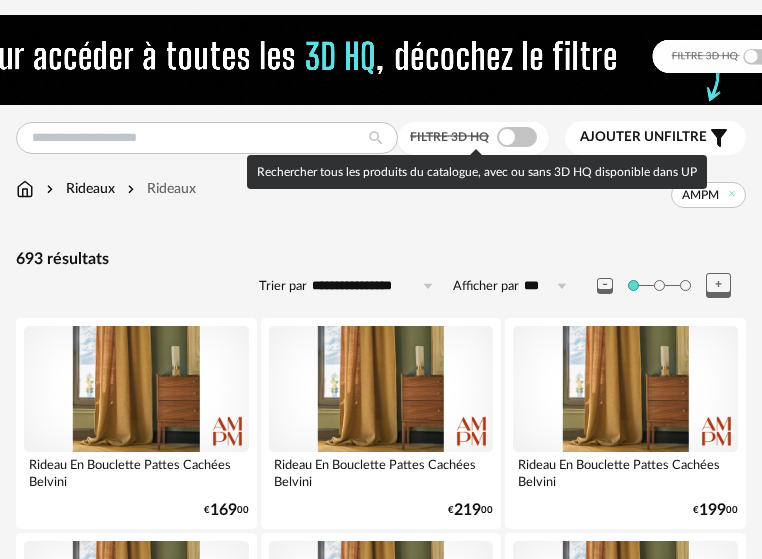 click on "Filtre 3D HQ
Ajouter un  filtre s   Filter icon   Filtrer par :   Modèle
Filtre 3D HQ
Marque
*
&tradition
101 Copenhagen
AMPM
Check Circle icon
AYTM
Acte DECO
Airborne Design
Alinea
Artemide
Arrow Right icon
Afficher toutes les marques
Toutes les marques   Close icon
AMPM
Couleur
noir
4
acier
0
beige
0
blanc
213
gris
85
brun
117
jaune
0
orange
0
rouge
0
rose
0
violet
0
bleu
84
vert
88
transparent
0
argenté
0
doré - laiton
30
bois
0
multicolore
0
Dimension" at bounding box center [381, 3944] 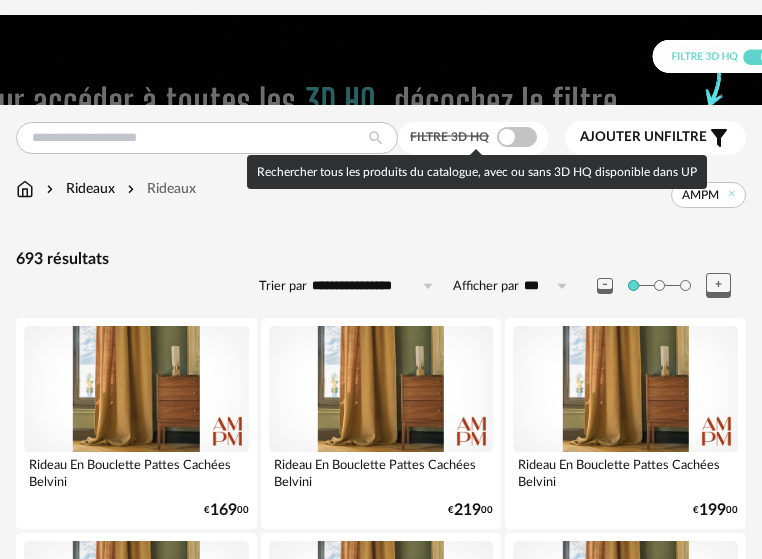click at bounding box center [517, 137] 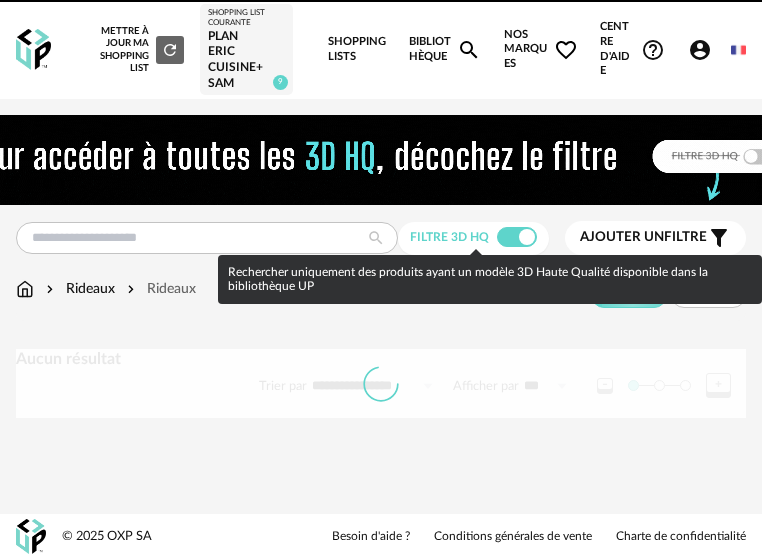scroll, scrollTop: 17, scrollLeft: 0, axis: vertical 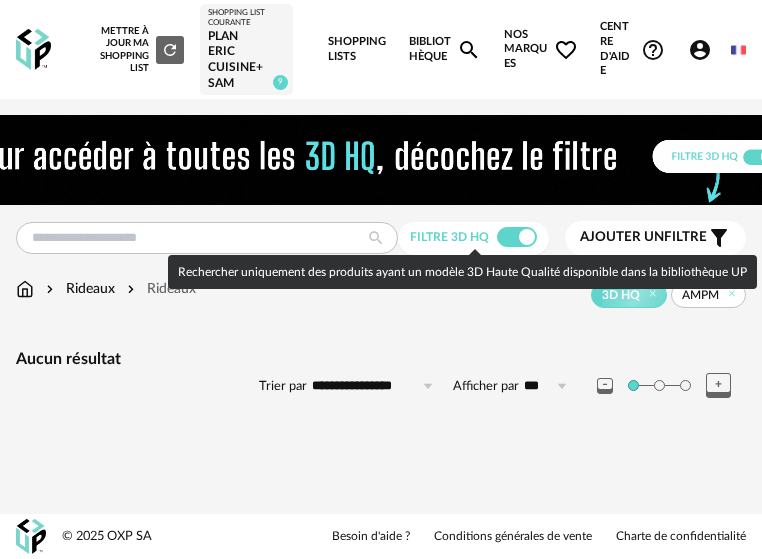 click at bounding box center [517, 237] 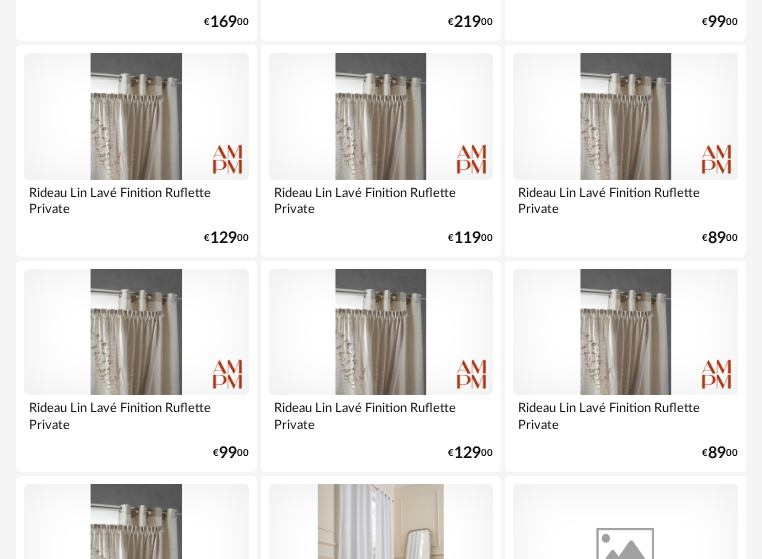 scroll, scrollTop: 4800, scrollLeft: 0, axis: vertical 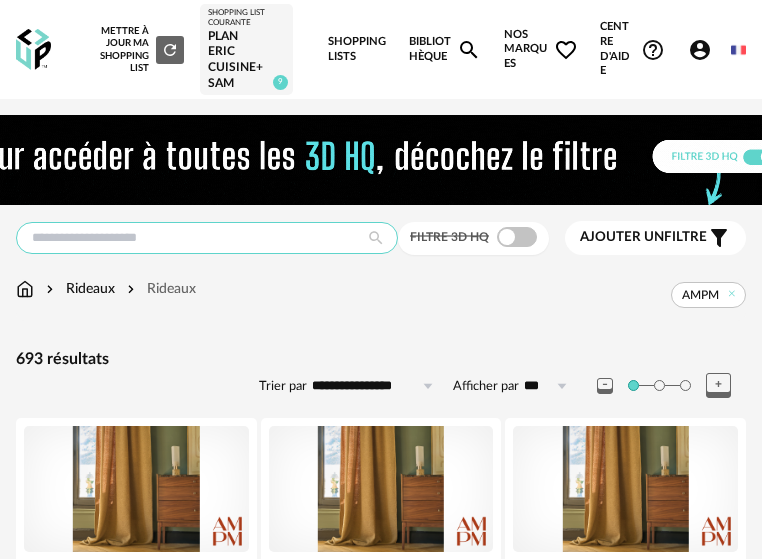 click at bounding box center (207, 238) 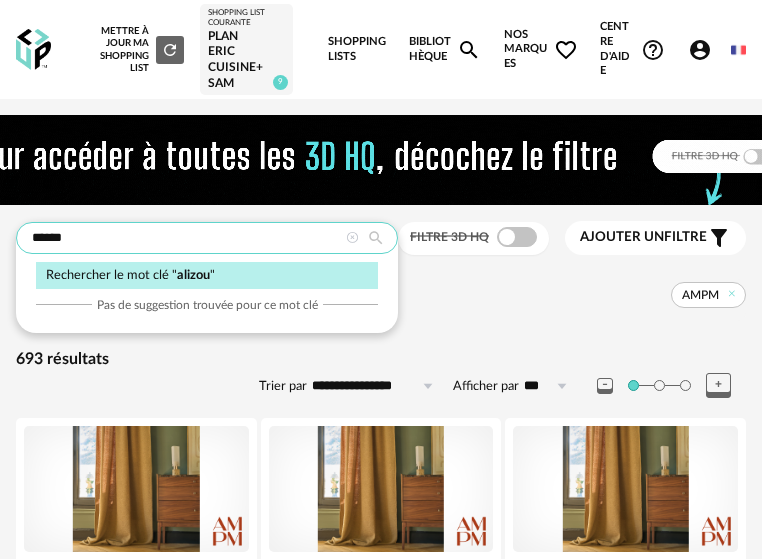 type on "******" 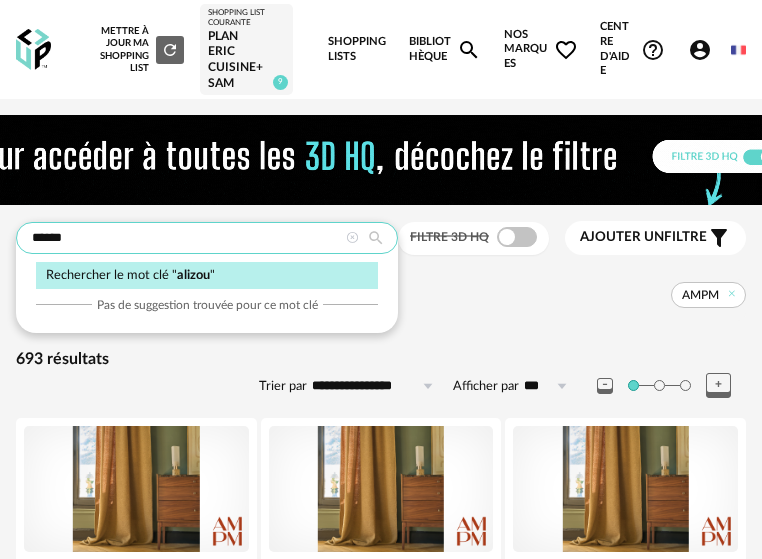 type on "**********" 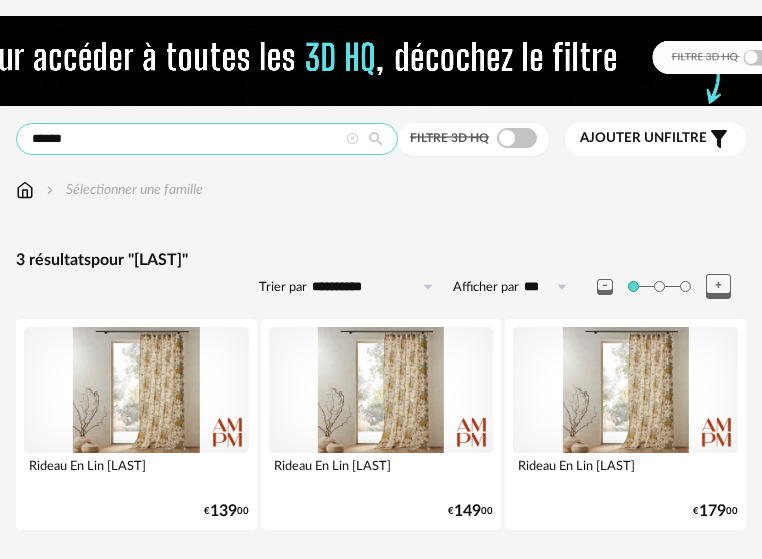 scroll, scrollTop: 100, scrollLeft: 0, axis: vertical 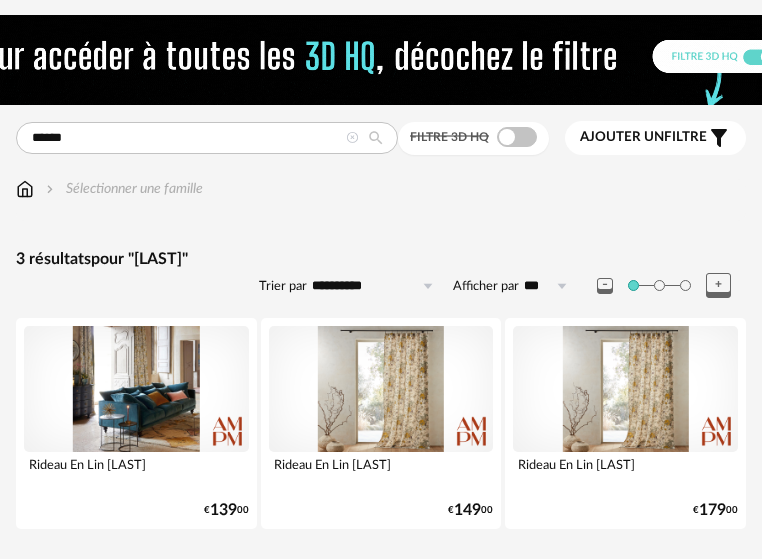 click at bounding box center (136, 389) 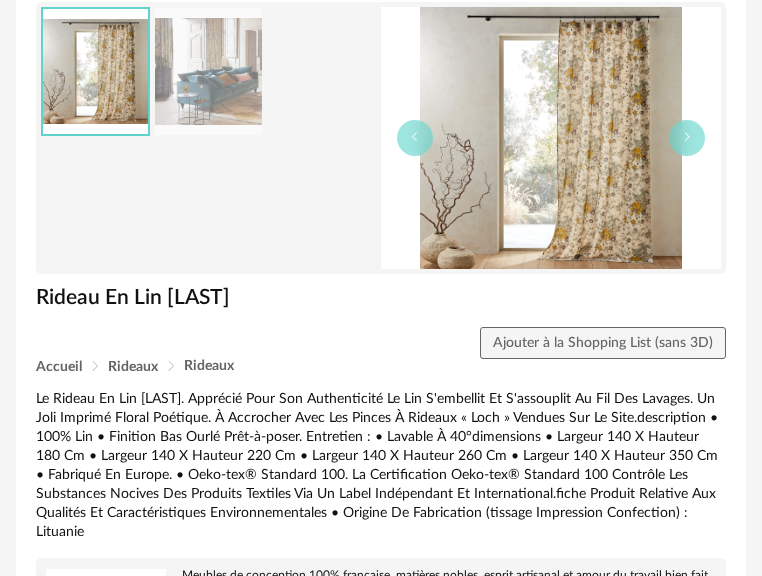 scroll, scrollTop: 0, scrollLeft: 0, axis: both 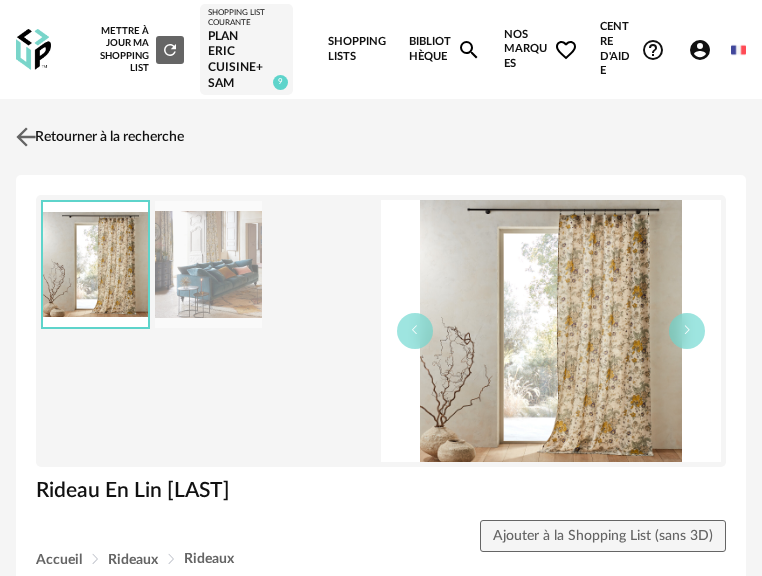 click on "Retourner à la recherche" at bounding box center [97, 137] 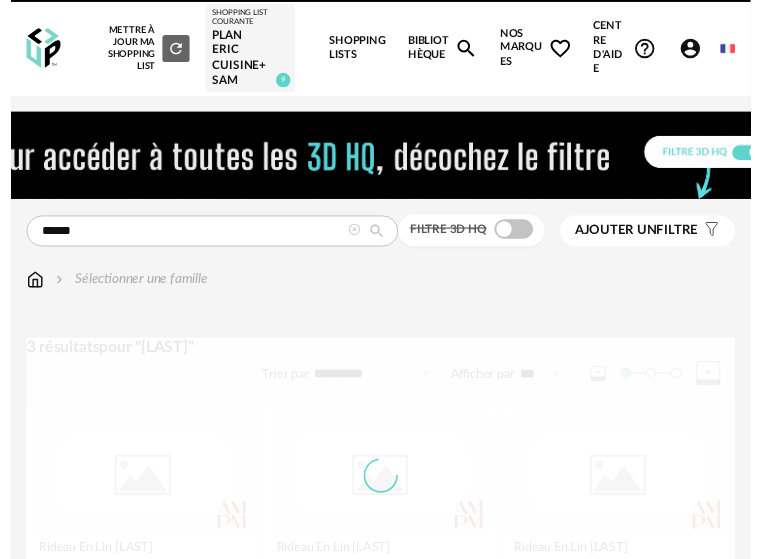 scroll, scrollTop: 100, scrollLeft: 0, axis: vertical 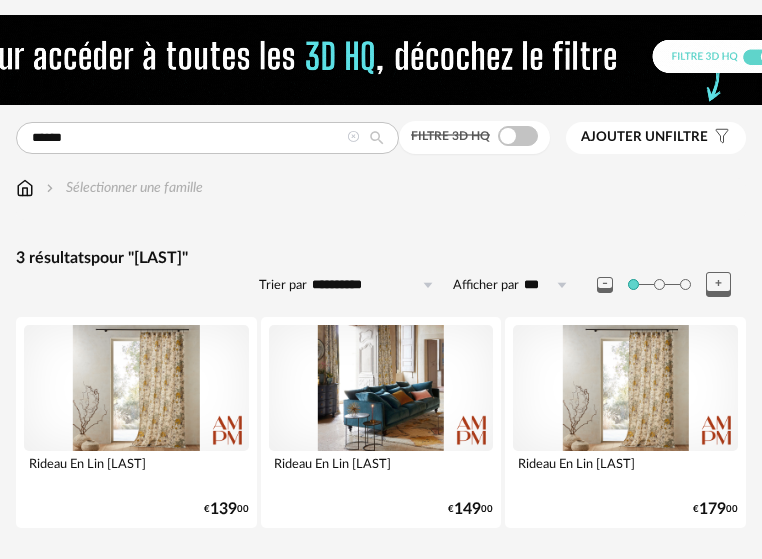 click at bounding box center [381, 388] 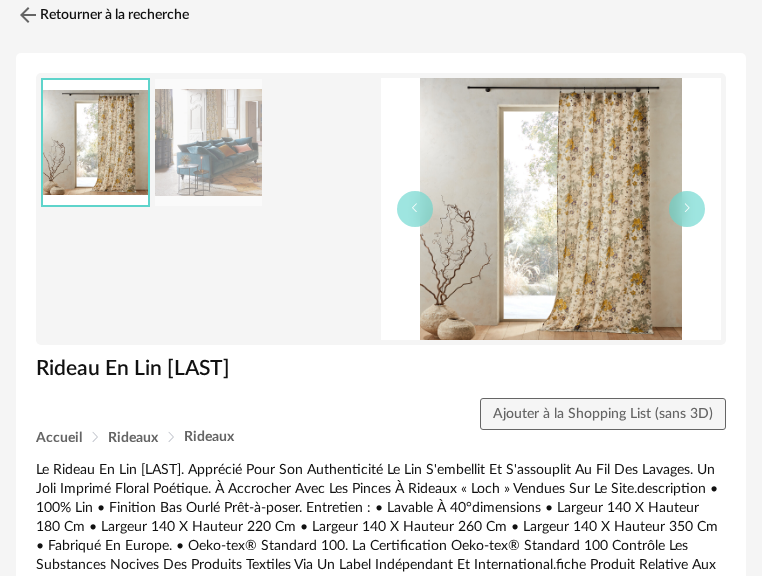 scroll, scrollTop: 0, scrollLeft: 0, axis: both 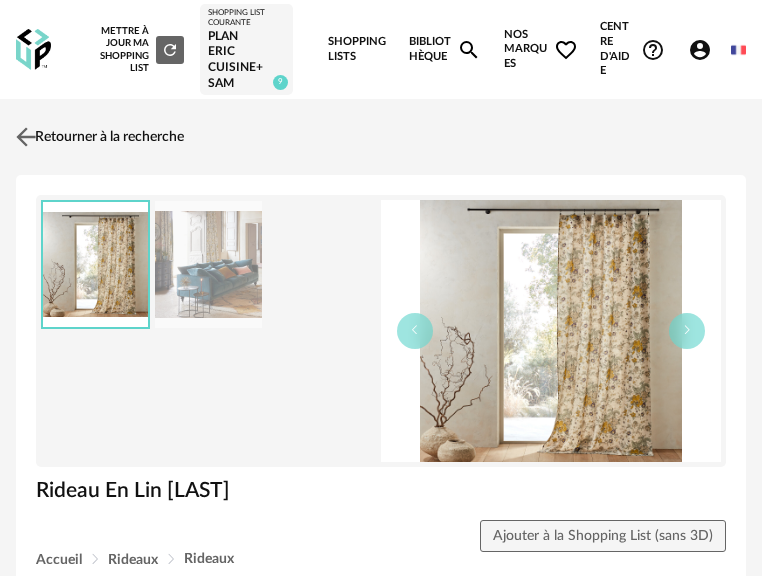 click at bounding box center (26, 137) 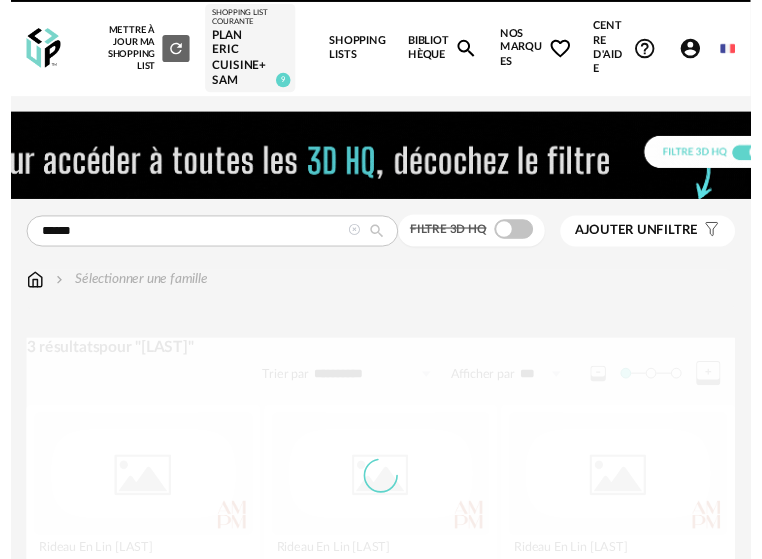 scroll, scrollTop: 100, scrollLeft: 0, axis: vertical 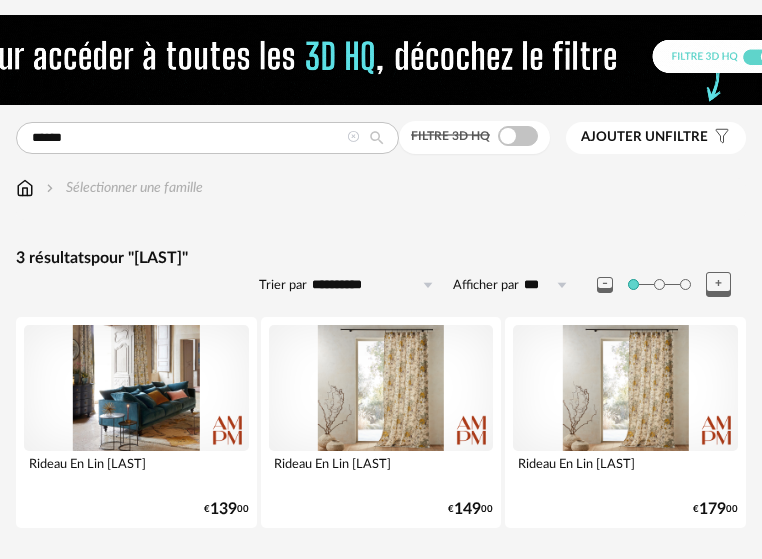 click at bounding box center (136, 388) 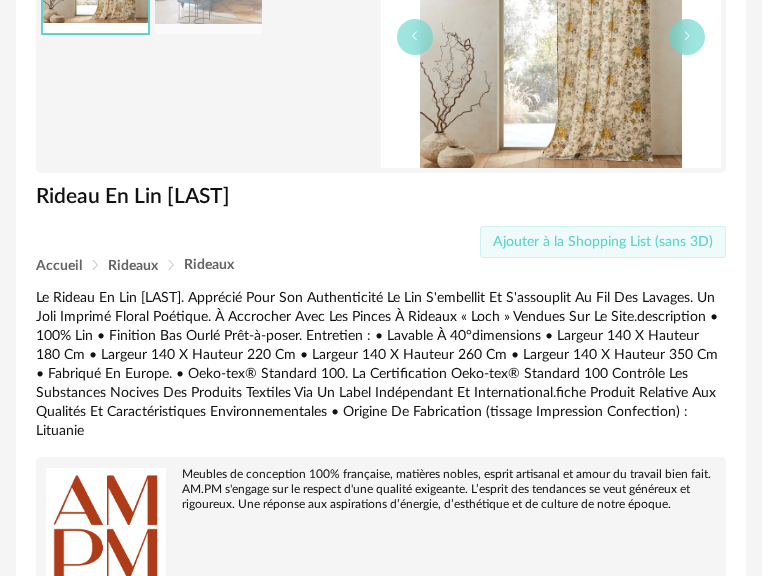 scroll, scrollTop: 300, scrollLeft: 0, axis: vertical 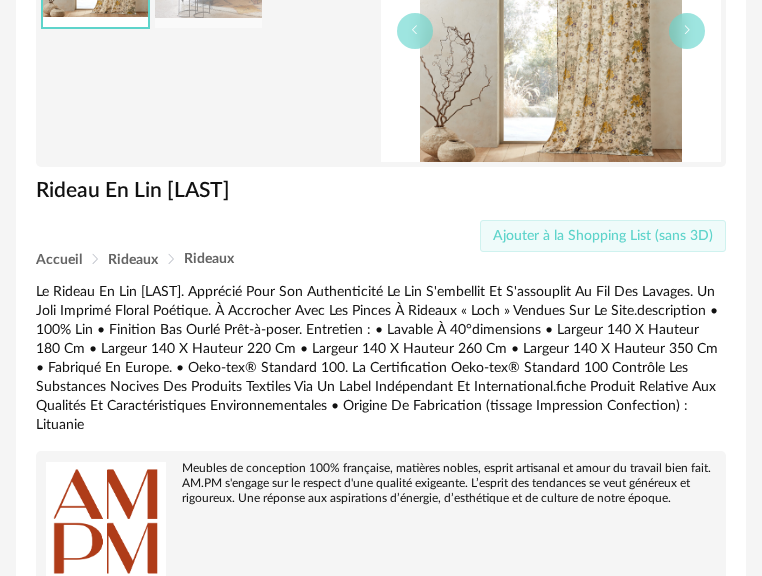 click on "Ajouter à la Shopping List (sans 3D)" at bounding box center [603, 236] 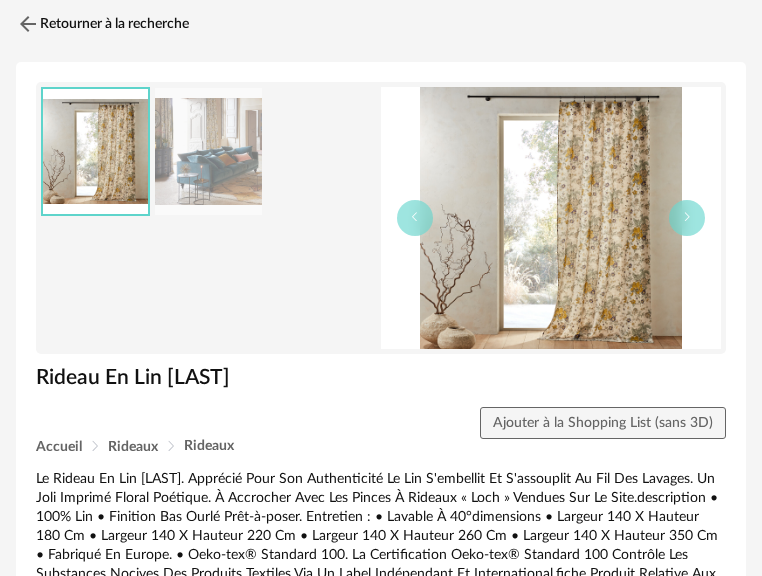 scroll, scrollTop: 0, scrollLeft: 0, axis: both 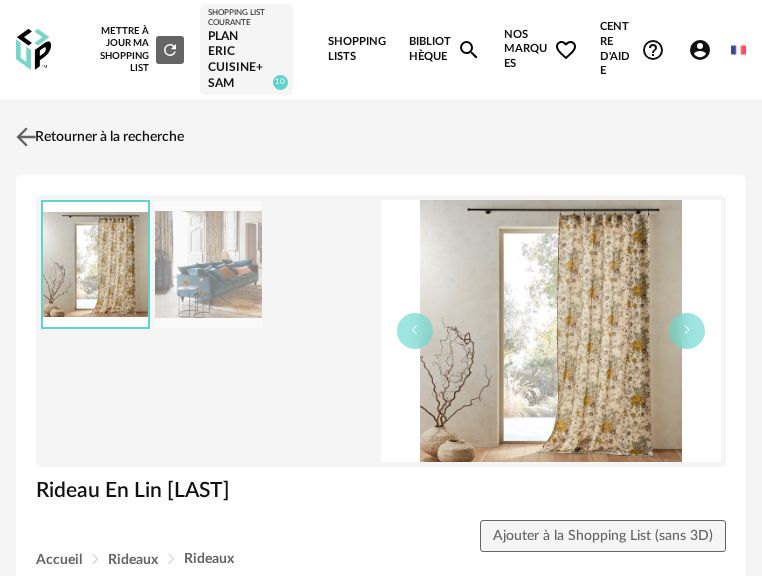 click on "Retourner à la recherche" at bounding box center [97, 137] 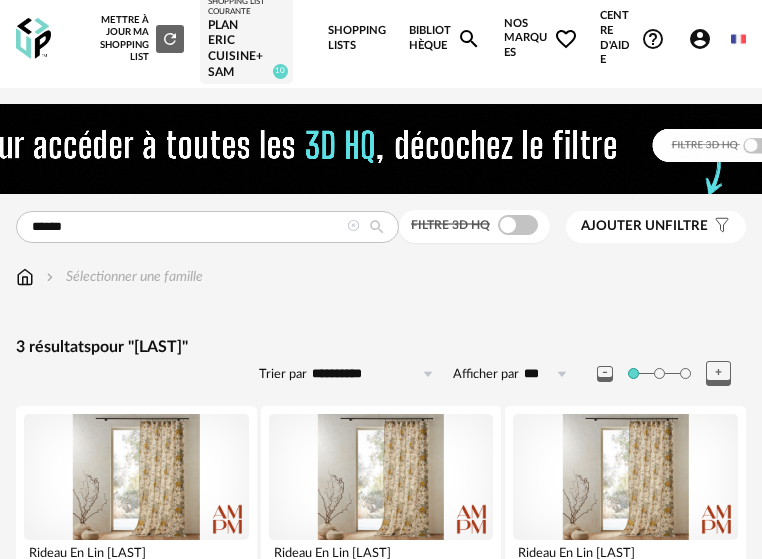 scroll, scrollTop: 0, scrollLeft: 0, axis: both 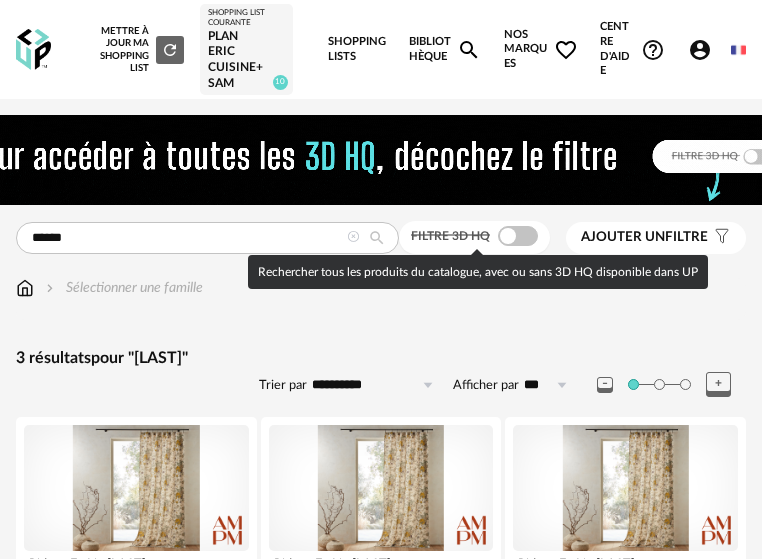 click at bounding box center [518, 236] 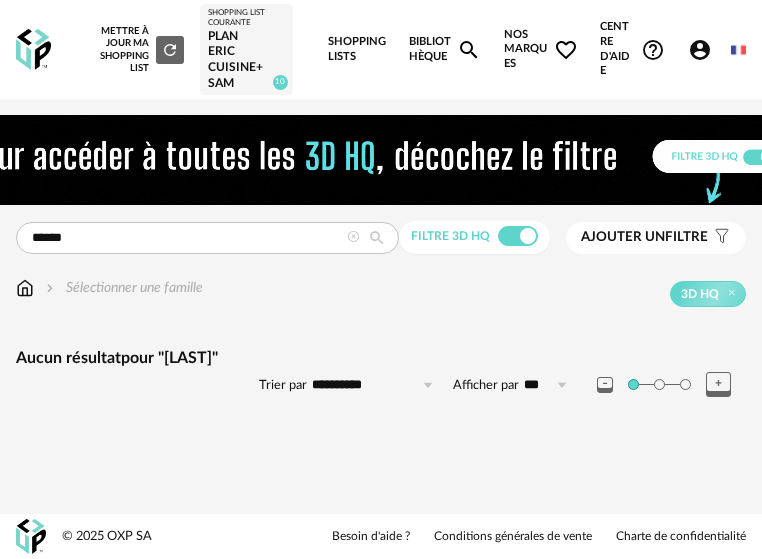 scroll, scrollTop: 0, scrollLeft: 0, axis: both 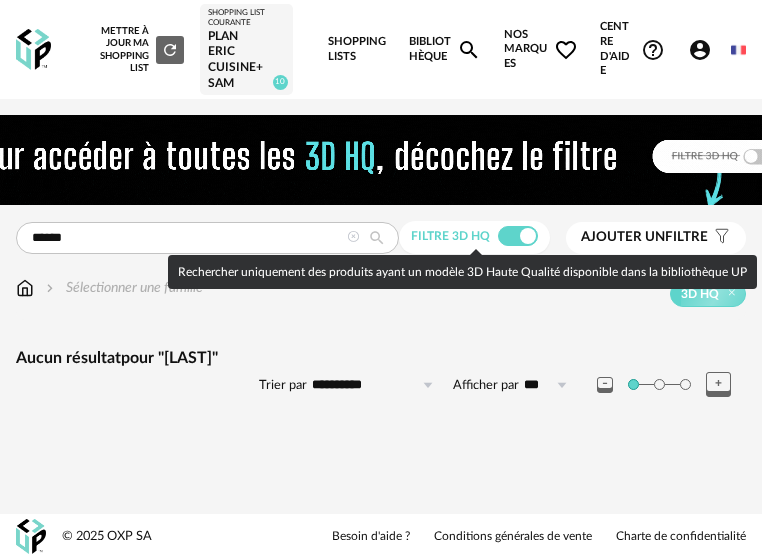 click at bounding box center [518, 236] 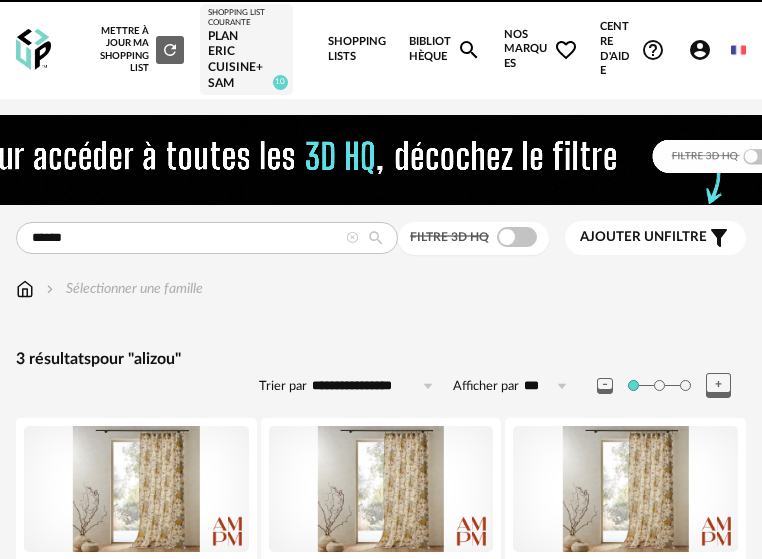 scroll, scrollTop: 0, scrollLeft: 0, axis: both 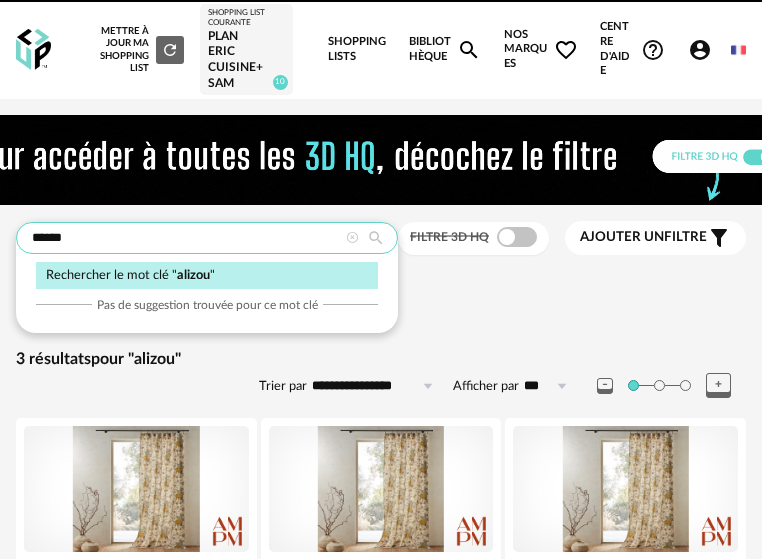 drag, startPoint x: 100, startPoint y: 240, endPoint x: -39, endPoint y: 240, distance: 139 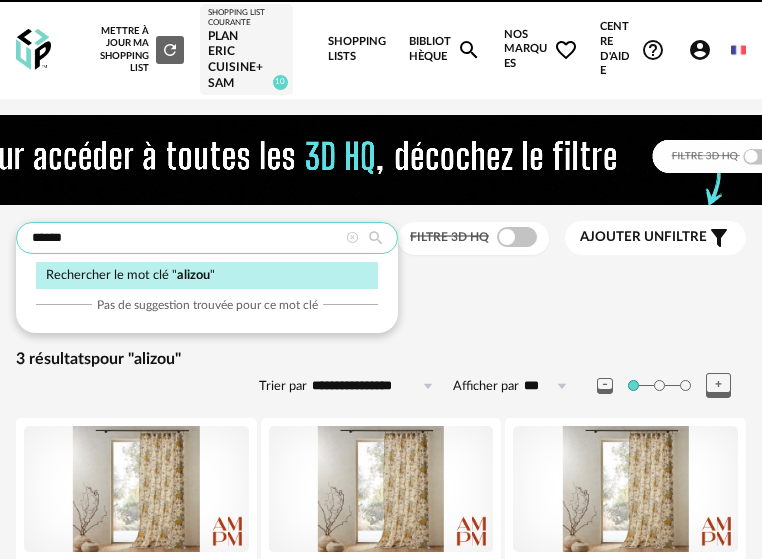 click on "**********" at bounding box center [381, 355] 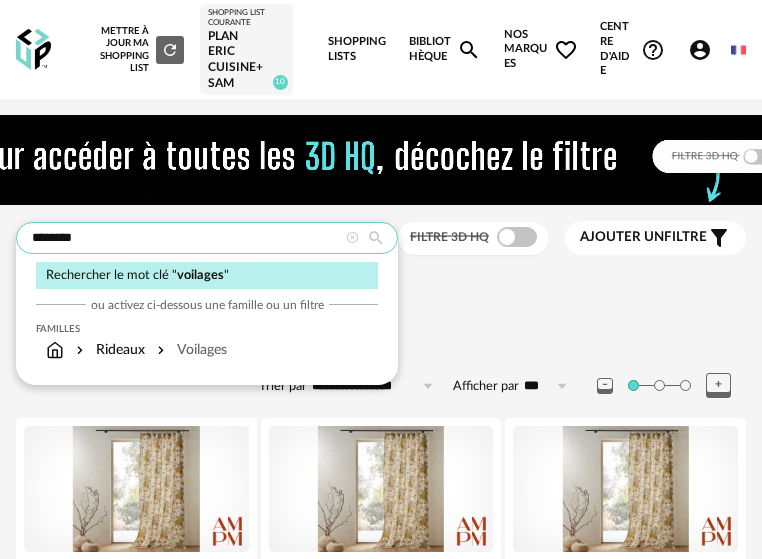 type on "********" 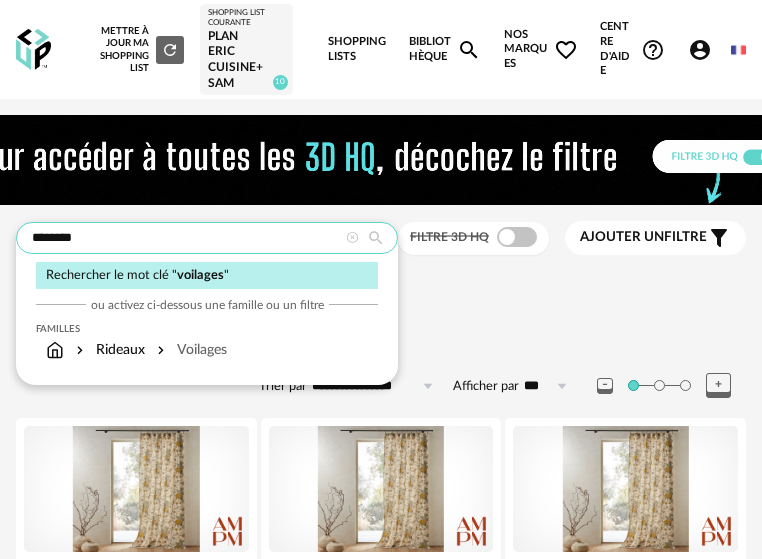 type on "**********" 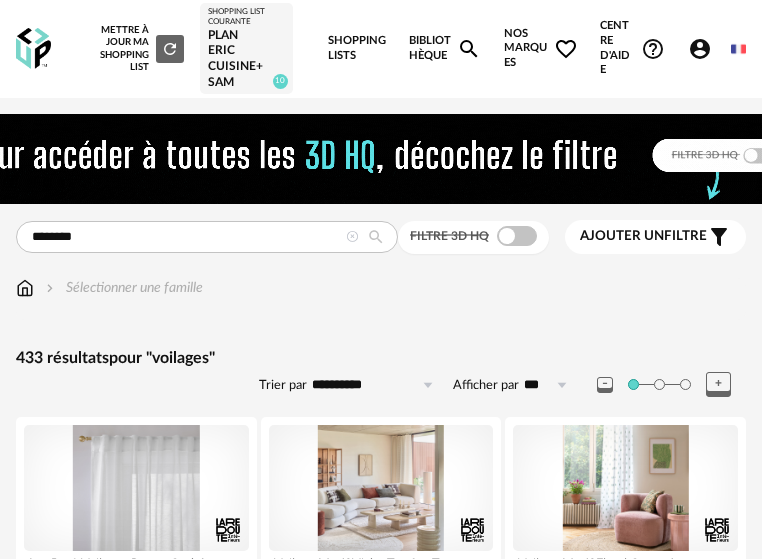 scroll, scrollTop: 0, scrollLeft: 0, axis: both 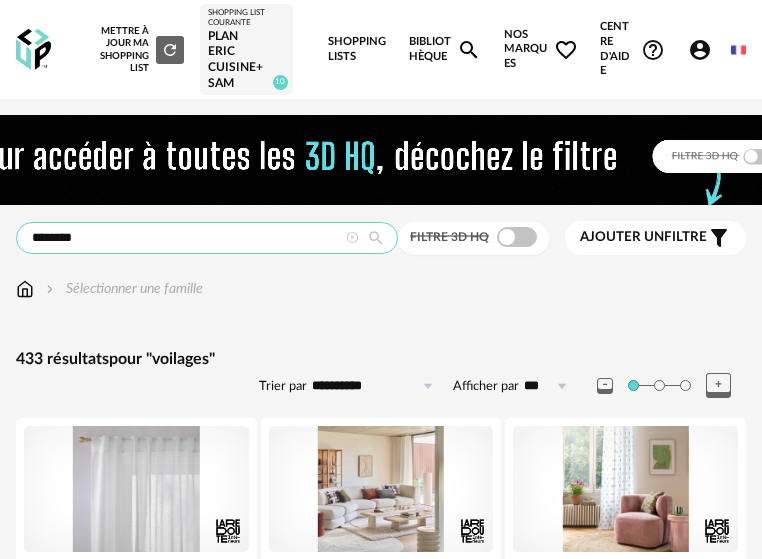 click on "********" at bounding box center (207, 238) 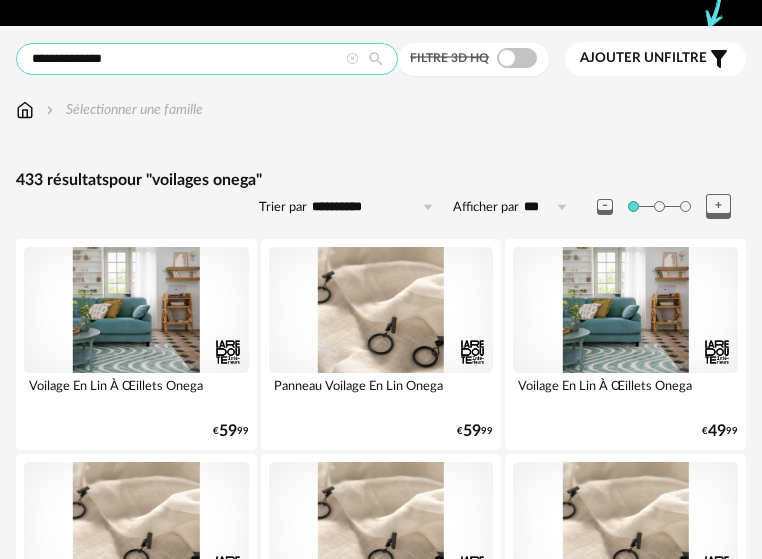 scroll, scrollTop: 0, scrollLeft: 0, axis: both 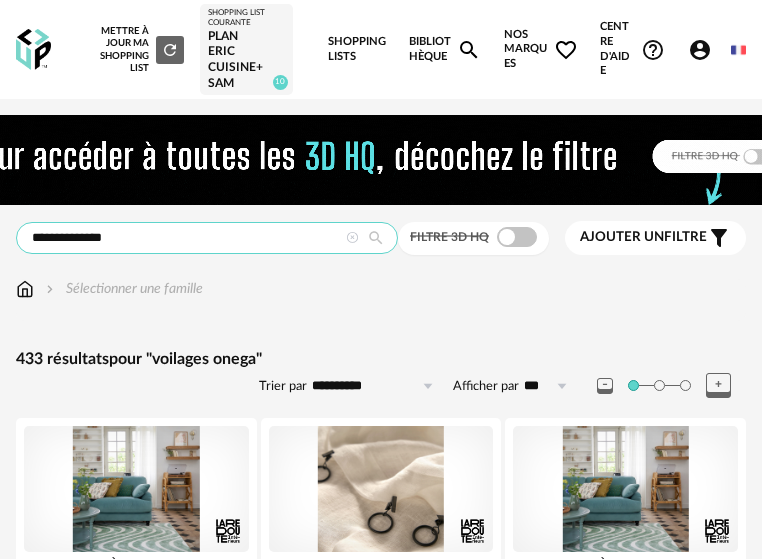 drag, startPoint x: 79, startPoint y: 237, endPoint x: 157, endPoint y: 236, distance: 78.00641 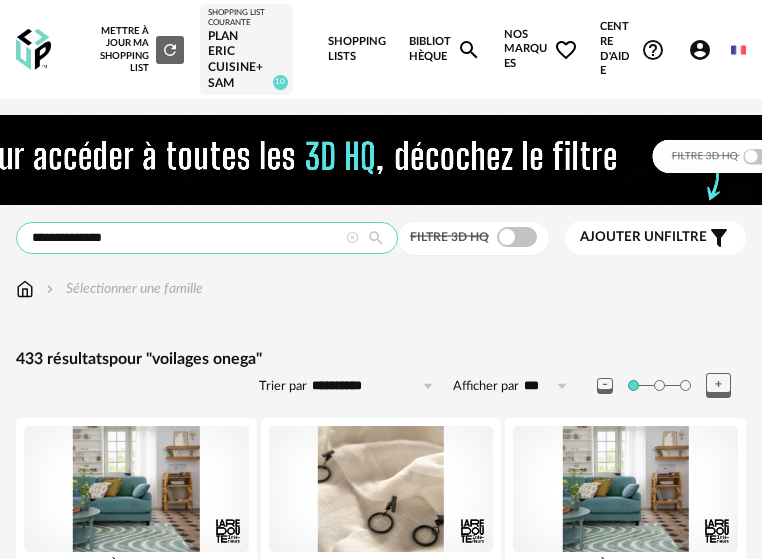 click on "**********" at bounding box center (207, 238) 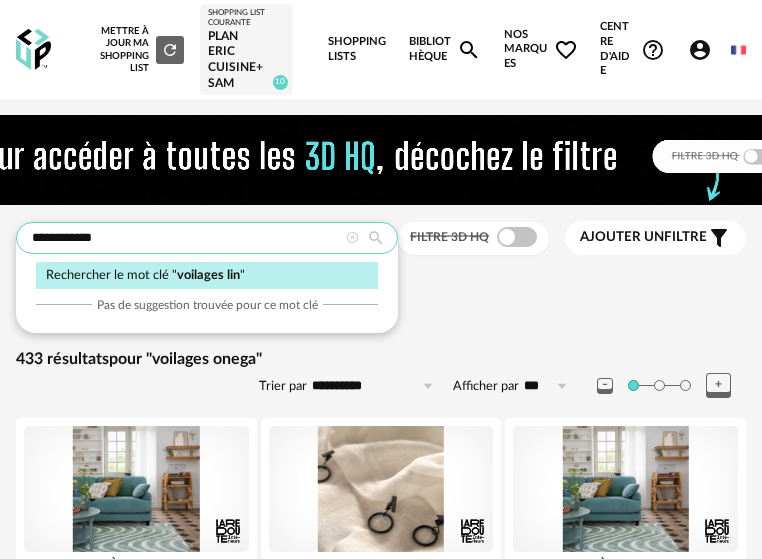 type on "**********" 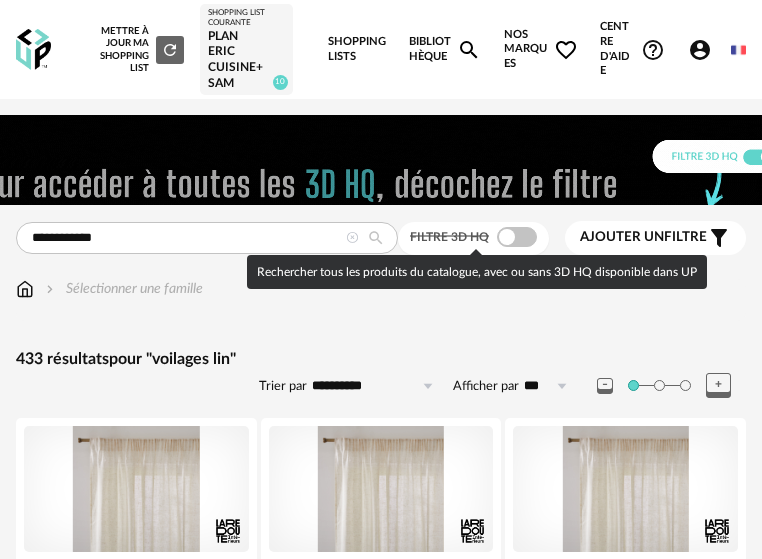 click at bounding box center [517, 237] 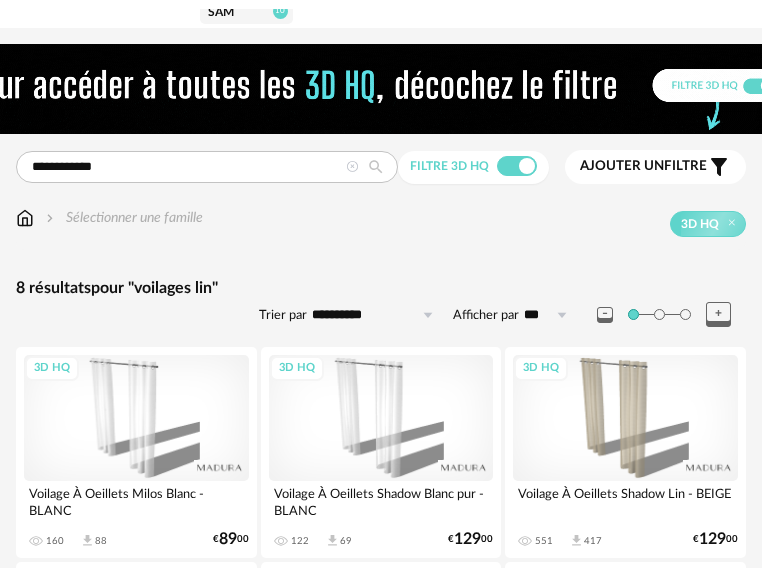 scroll, scrollTop: 0, scrollLeft: 0, axis: both 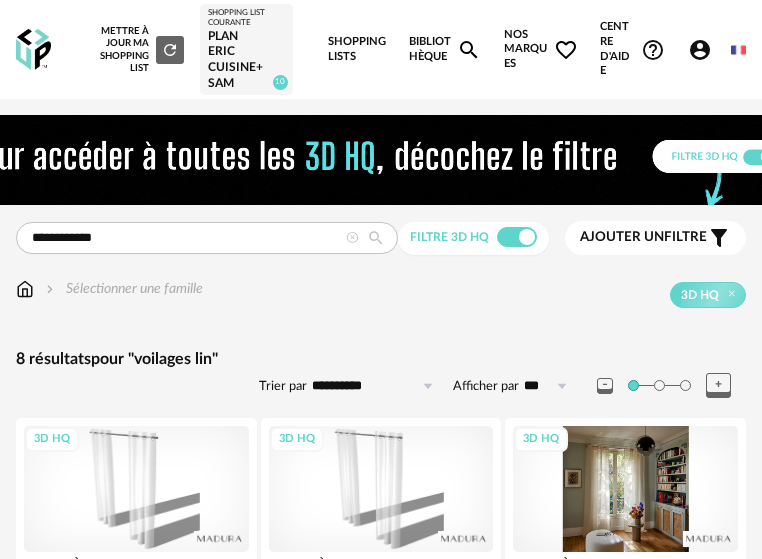 click on "3D HQ" at bounding box center (625, 489) 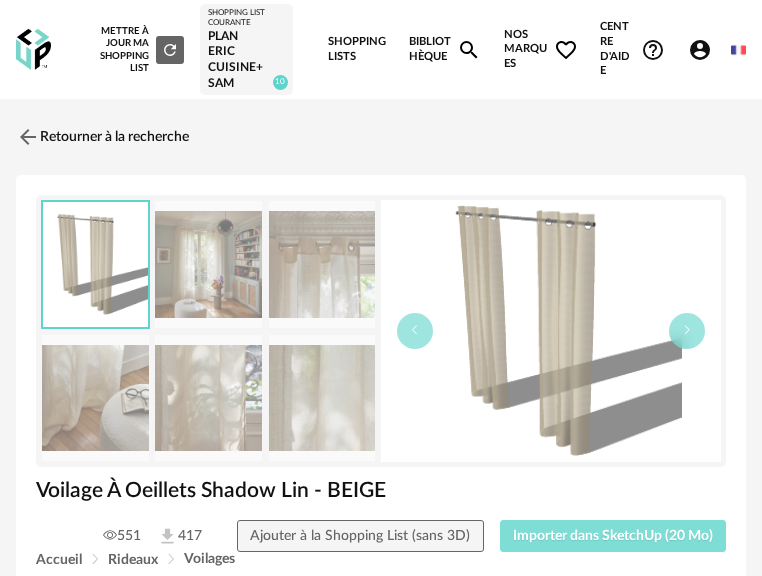 click on "Importer dans SketchUp (20 Mo)" at bounding box center [613, 536] 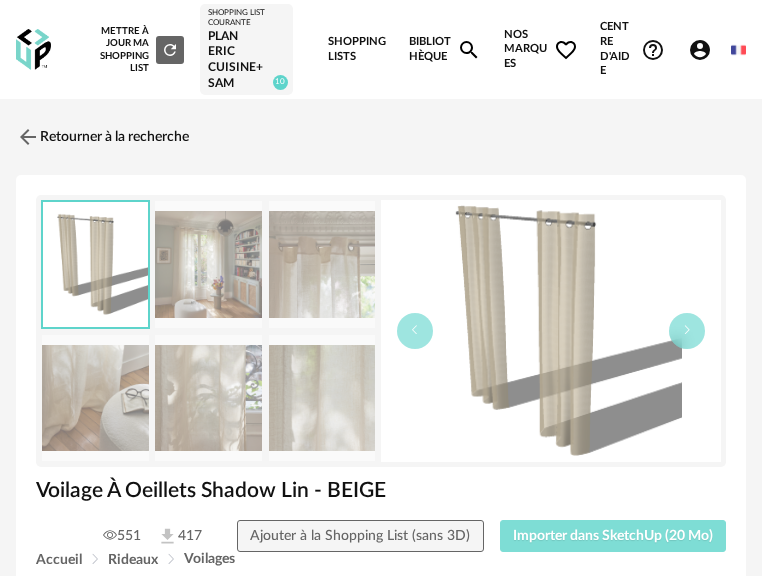click on "Importer dans SketchUp (20 Mo)" at bounding box center (613, 536) 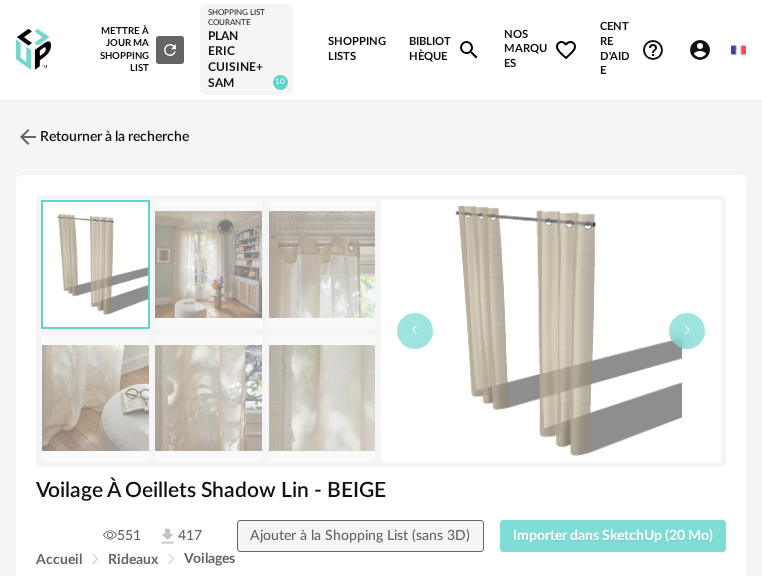 click on "Importer dans SketchUp (20 Mo)" at bounding box center (613, 536) 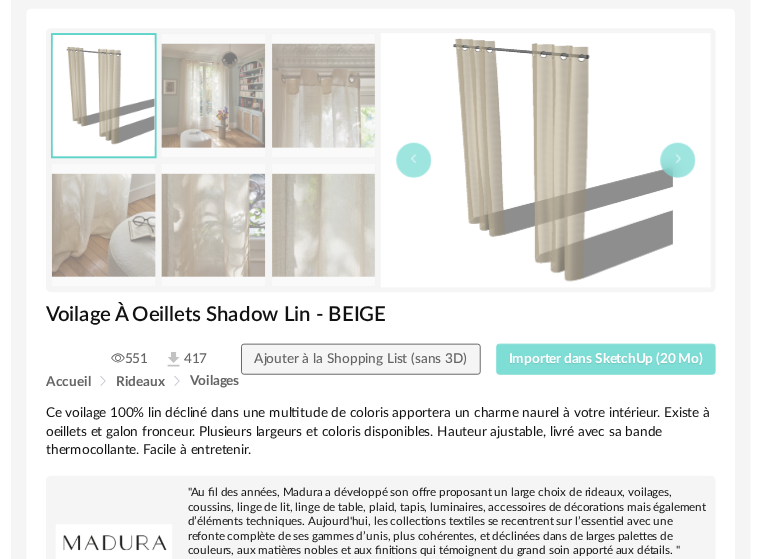 scroll, scrollTop: 0, scrollLeft: 0, axis: both 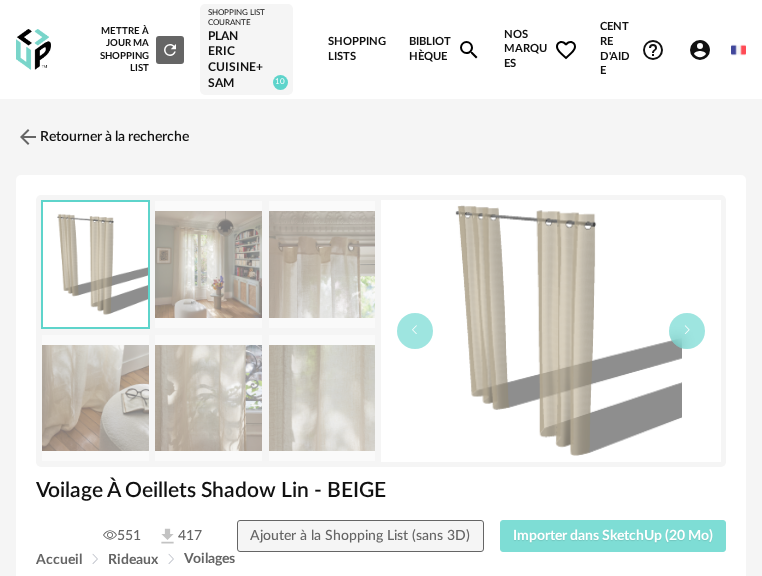 type 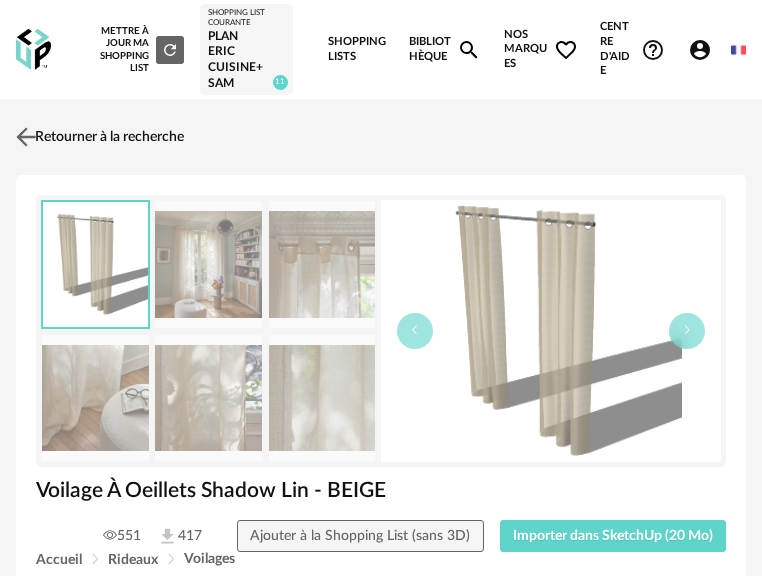 click on "Retourner à la recherche" at bounding box center [97, 137] 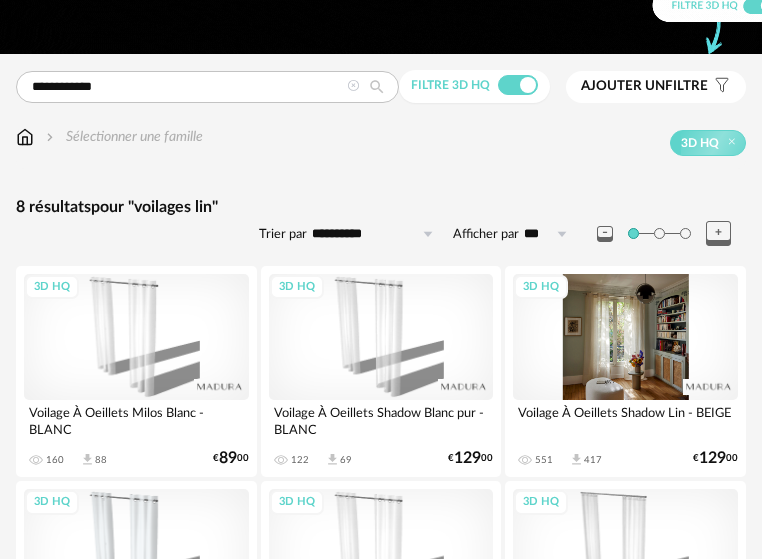 scroll, scrollTop: 150, scrollLeft: 0, axis: vertical 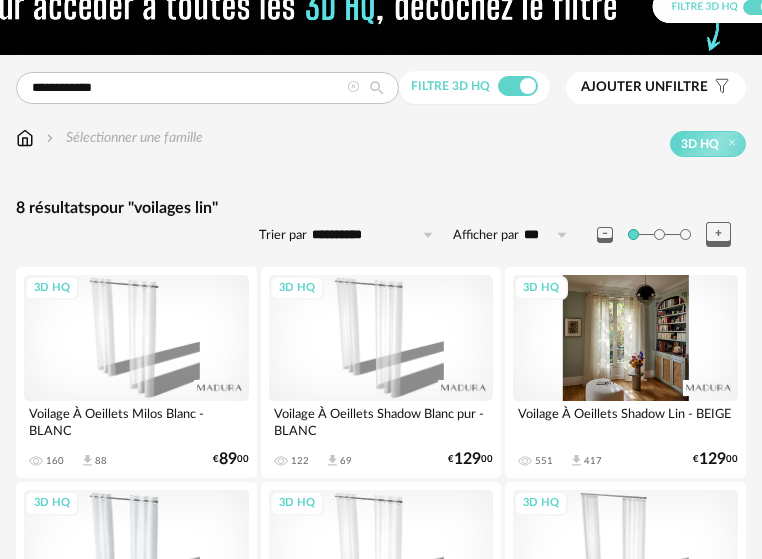 click on "3D HQ" at bounding box center [625, 338] 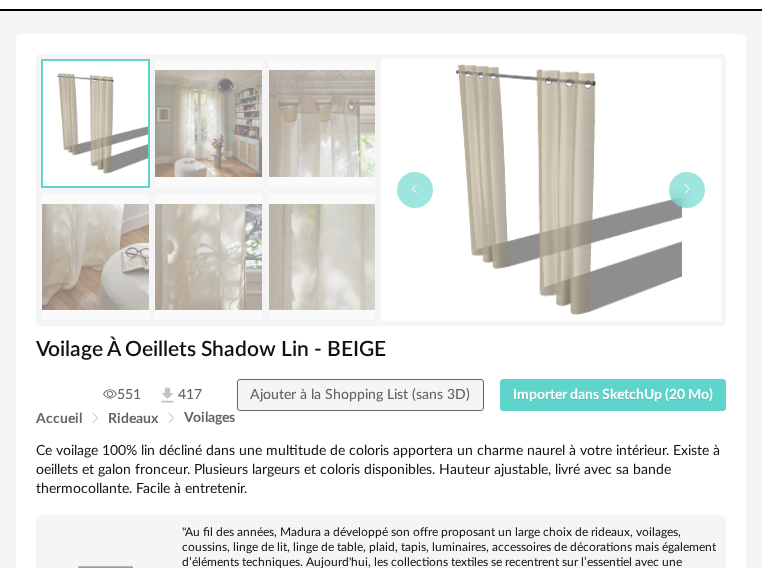 scroll, scrollTop: 0, scrollLeft: 0, axis: both 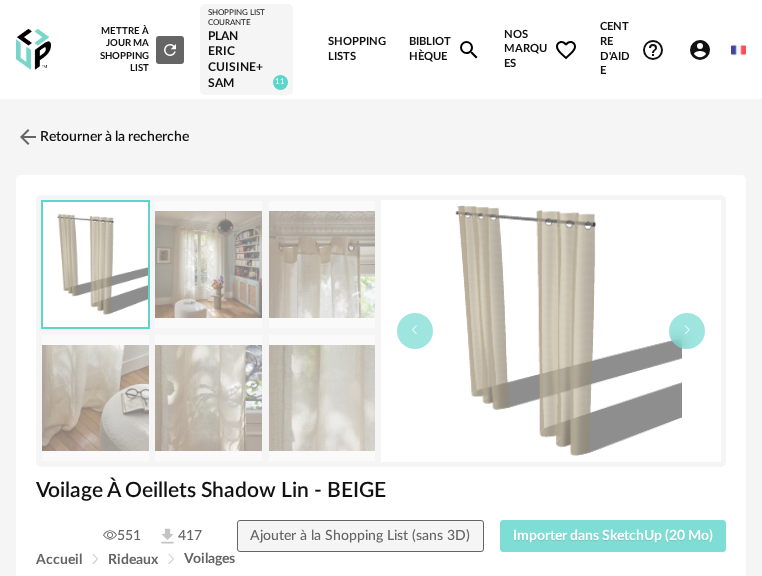 click on "Importer dans SketchUp (20 Mo)" at bounding box center [613, 536] 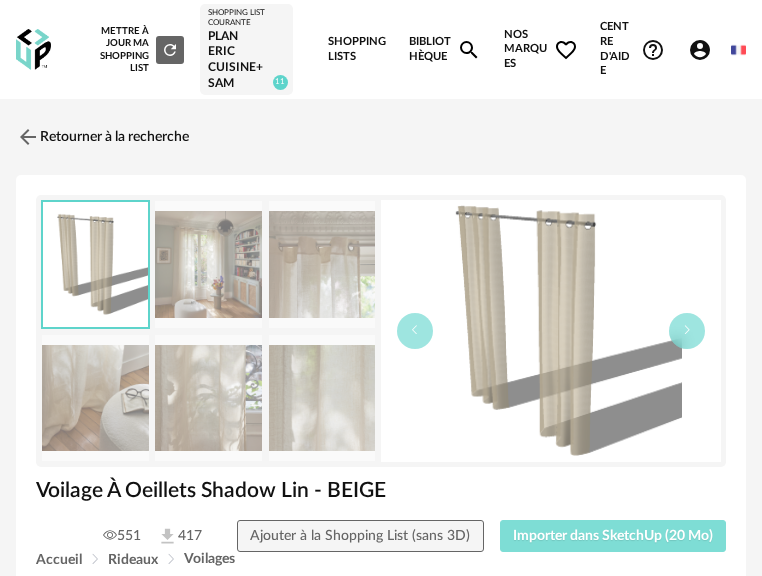 type 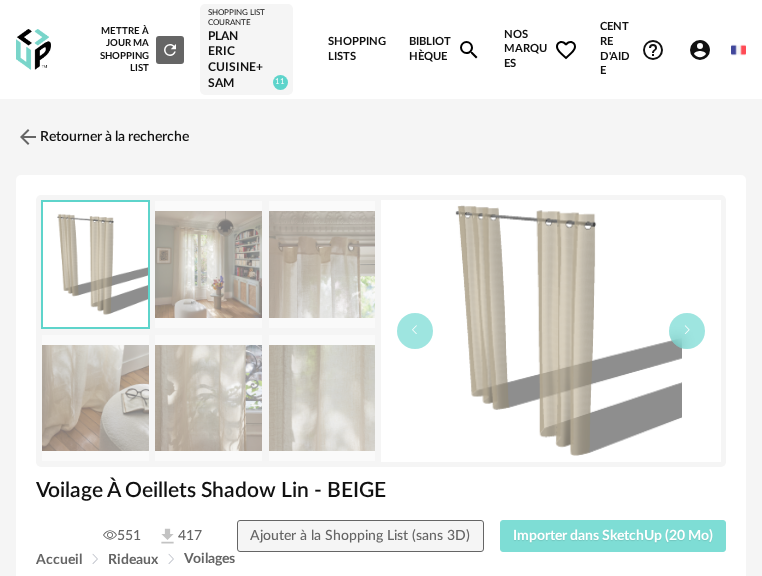 click on "Importer dans SketchUp (20 Mo)" at bounding box center [613, 536] 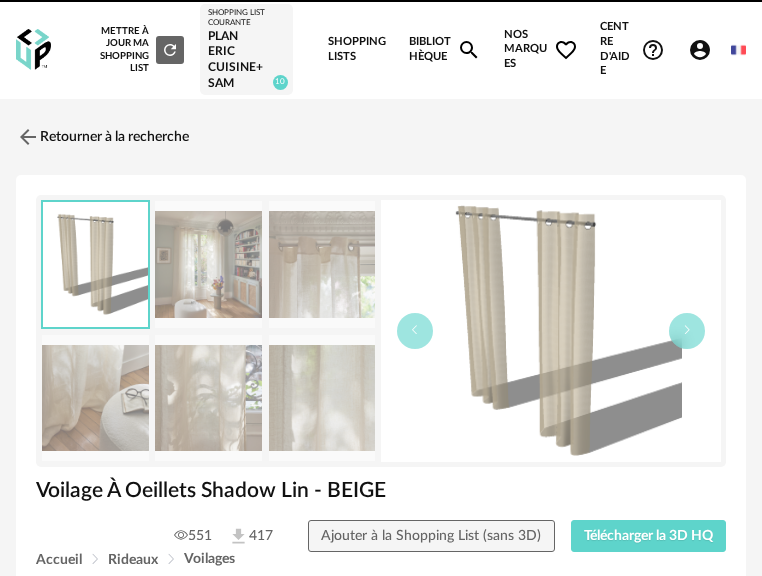 scroll, scrollTop: 0, scrollLeft: 0, axis: both 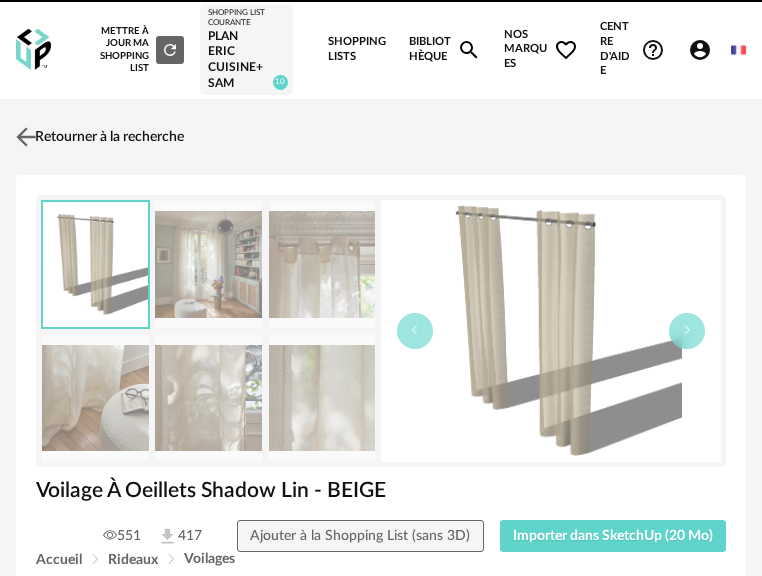click on "Retourner à la recherche" at bounding box center (97, 137) 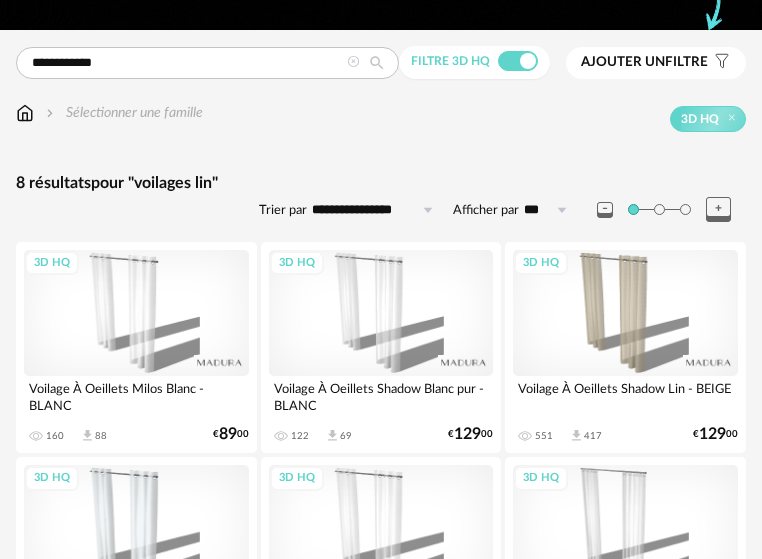 scroll, scrollTop: 200, scrollLeft: 0, axis: vertical 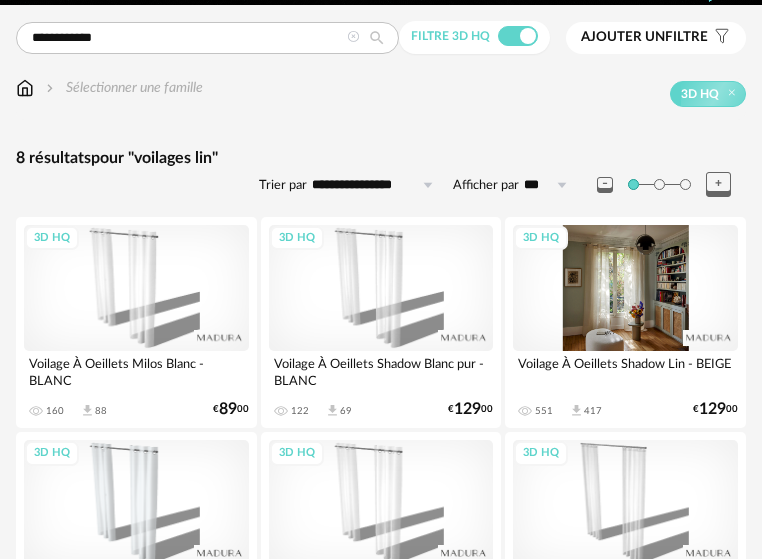 click on "3D HQ" at bounding box center [625, 288] 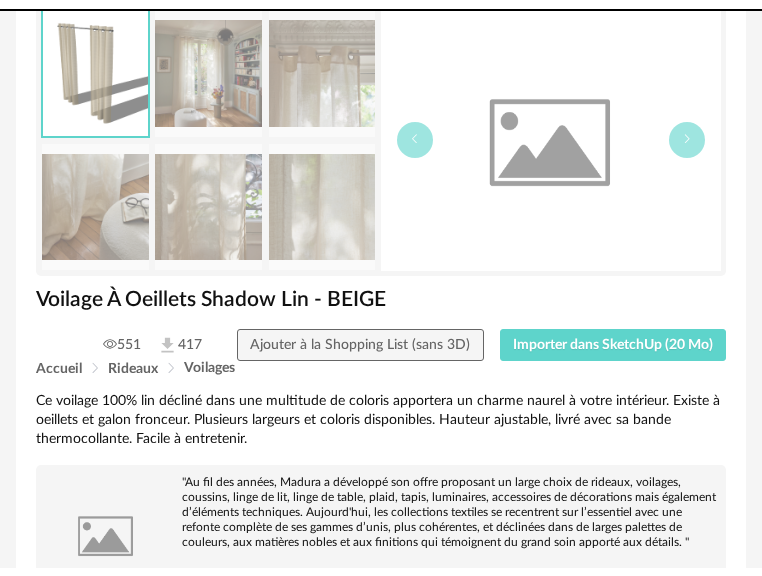 scroll, scrollTop: 0, scrollLeft: 0, axis: both 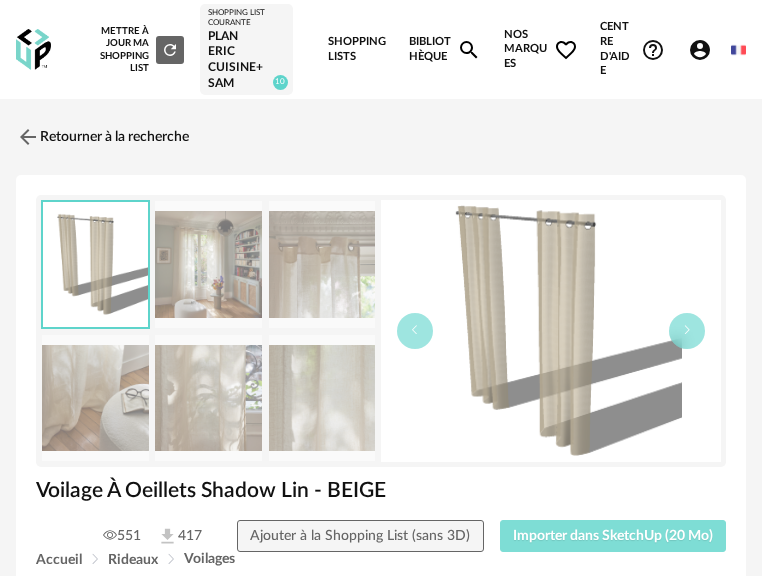 click on "Importer dans SketchUp (20 Mo)" at bounding box center [613, 536] 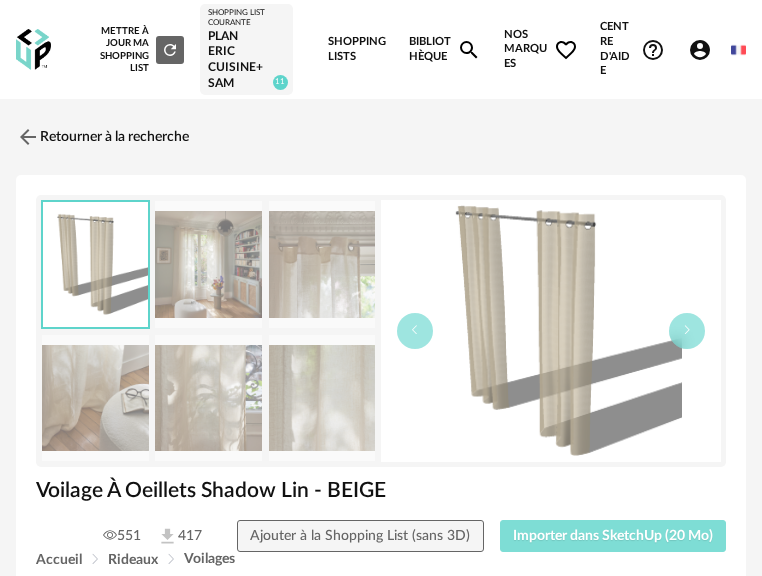 type 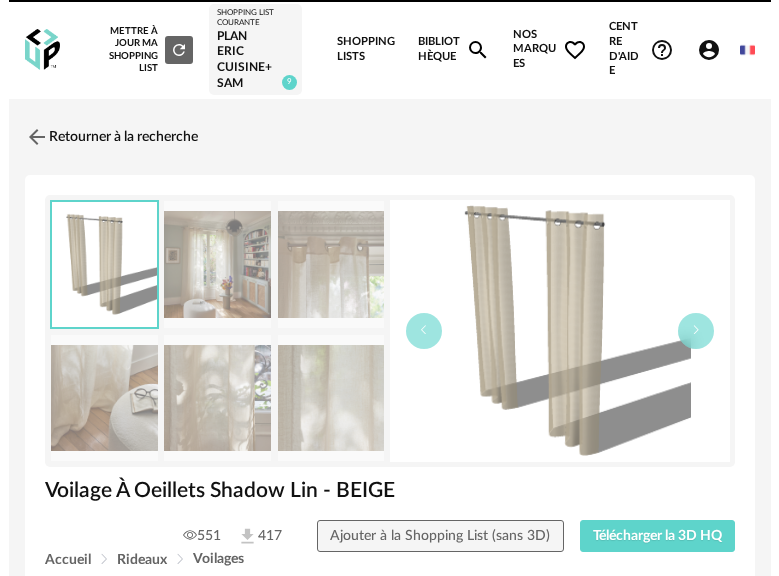 scroll, scrollTop: 0, scrollLeft: 0, axis: both 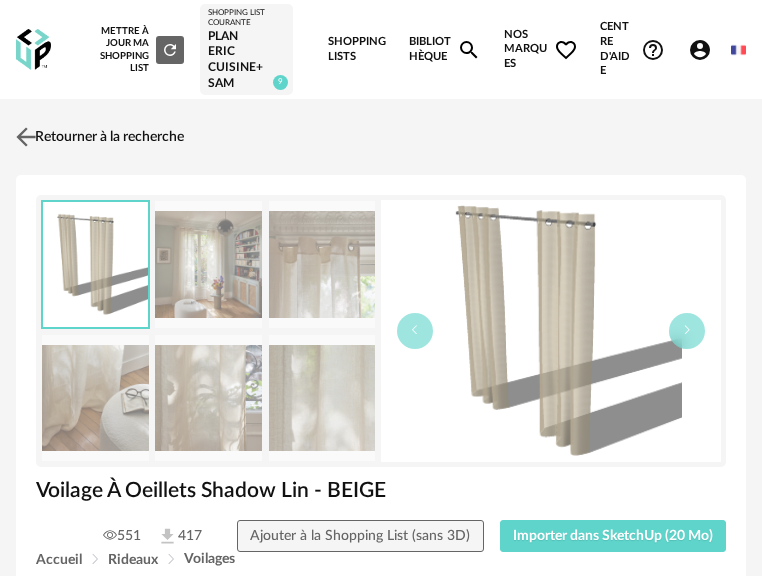 click on "Retourner à la recherche" at bounding box center [97, 137] 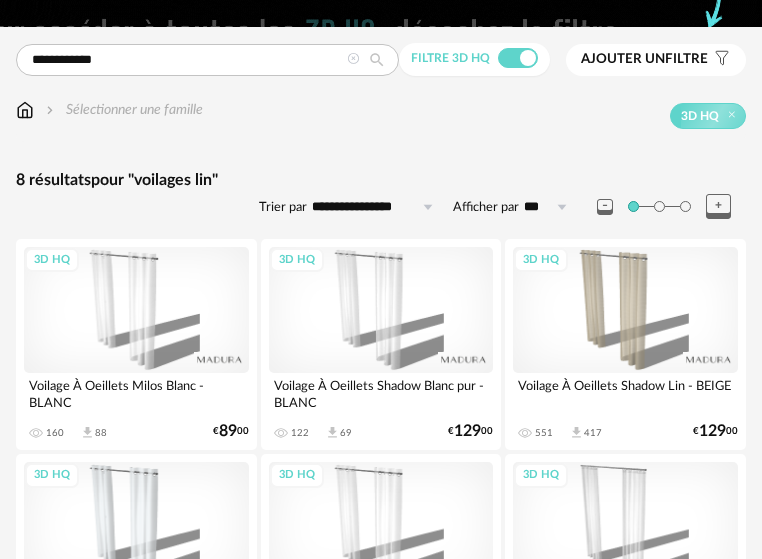 scroll, scrollTop: 0, scrollLeft: 0, axis: both 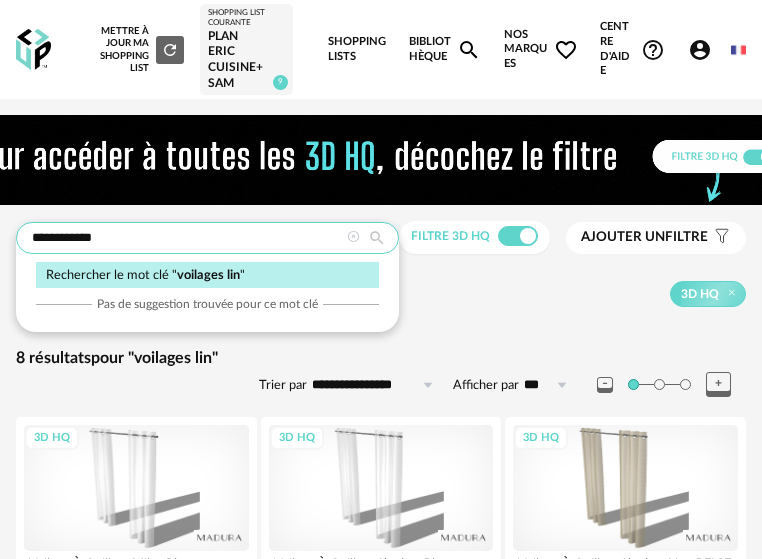drag, startPoint x: 152, startPoint y: 243, endPoint x: -65, endPoint y: 212, distance: 219.20311 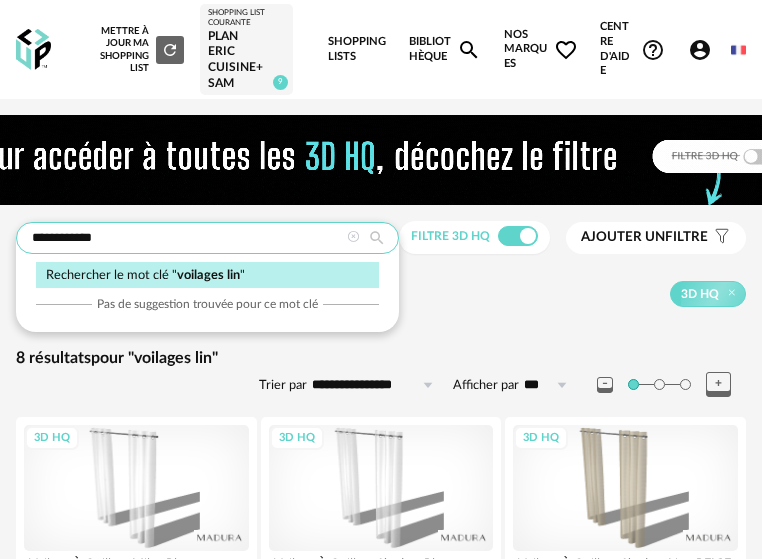 click on "**********" at bounding box center (381, 604) 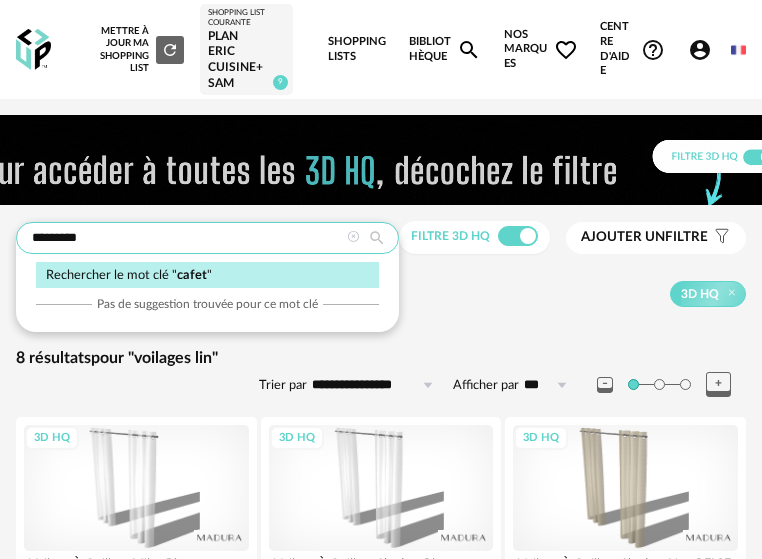 type on "*********" 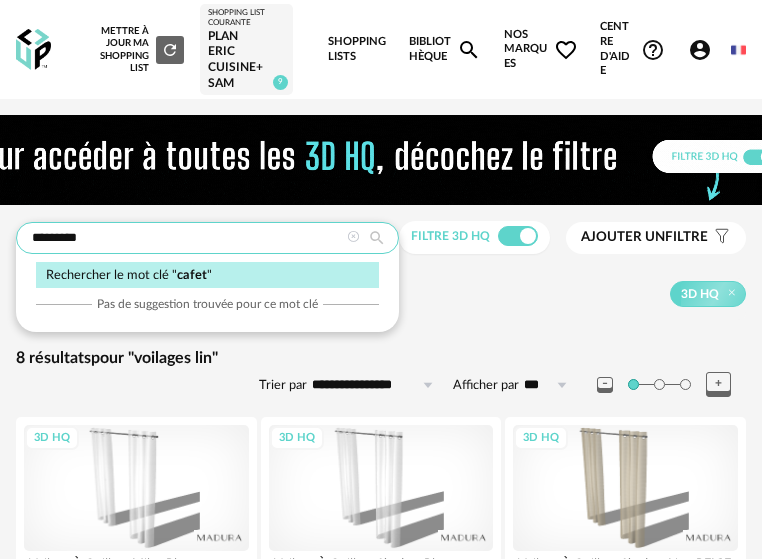 type on "**********" 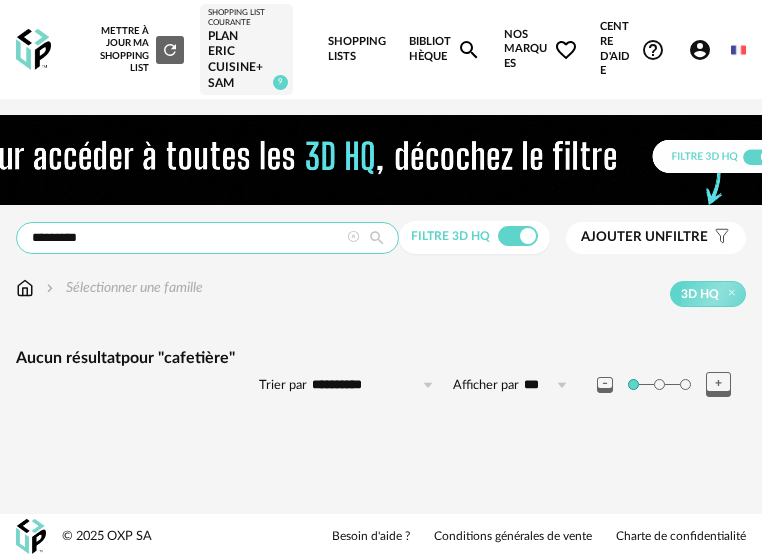 scroll, scrollTop: 17, scrollLeft: 0, axis: vertical 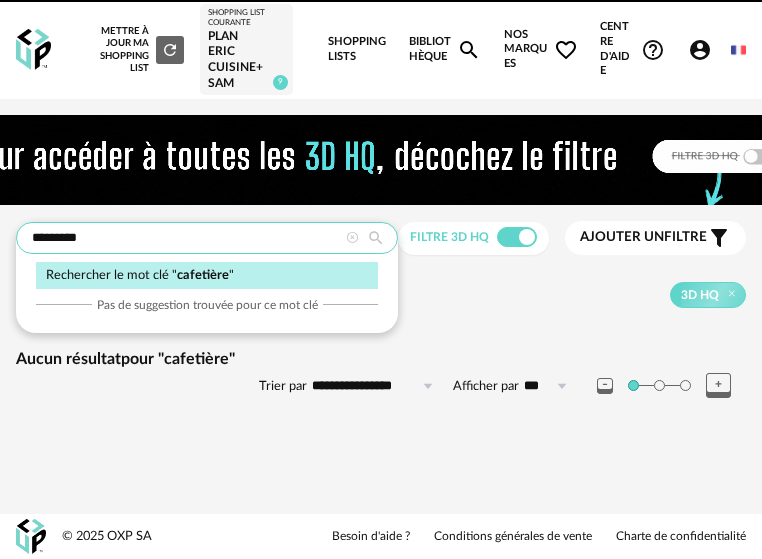 drag, startPoint x: 146, startPoint y: 246, endPoint x: -12, endPoint y: 241, distance: 158.0791 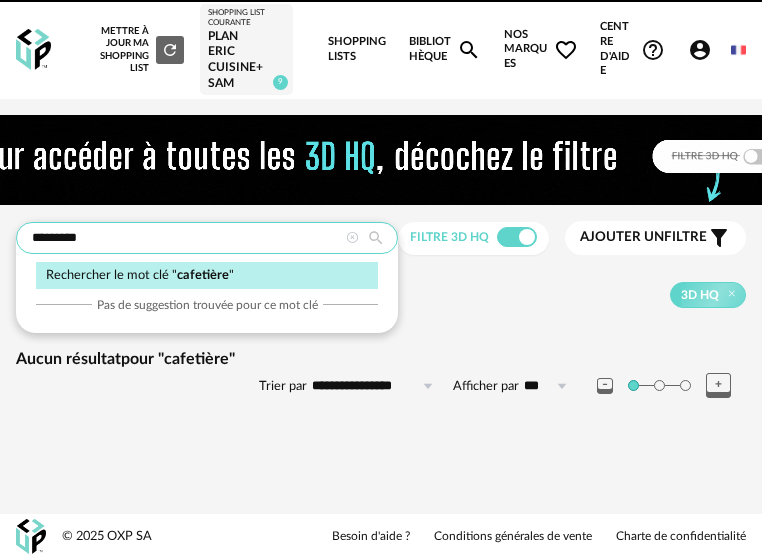 click on "for Sketchup   Nouvelle shopping list
Mettre à jour ma Shopping List
Refresh icon   Shopping List courante   Plan Eric Cuisine+SAM   9       Shopping Lists   Bibliothèque Magnify icon   Nos marques Heart Outline icon   Toutes les marques   Close icon
Centre d'aide Help Circle Outline icon   Tutos vidéos   Lire la FAQ   Contacter le support   Account Circle icon   Compte   Connecté en tant que   Laure Boucher   Modifier mon profil   Ma bibliothèque perso   Mes 3D IA Creation icon   Nouveautés de la plateforme       Déconnexion
English
Menu icon         *********
Rechercher le mot clé " cafetière "
Pas de suggestion trouvée pour ce mot clé
Filtre 3D HQ
Ajouter un  filtre s   Filter icon   Filtrer par :
Sélectionner une famille
3D HQ
Aucun résultat  pour "cafetière"   Trier par   Pertinence" at bounding box center [381, 279] 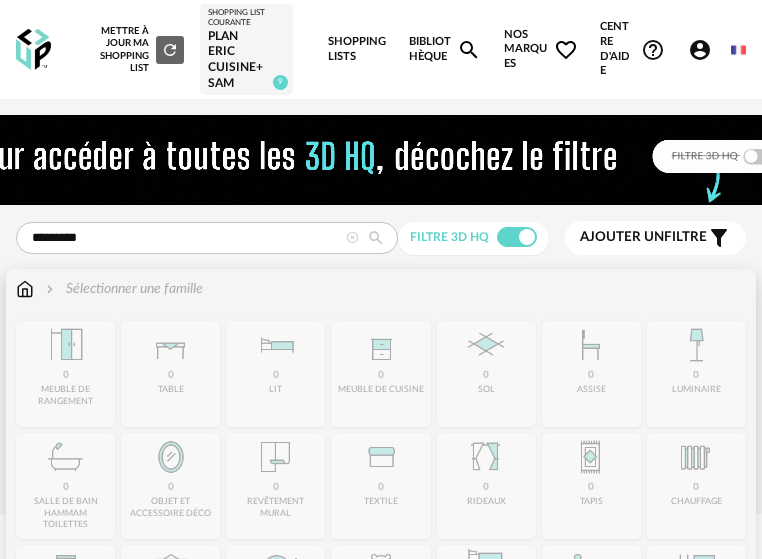 click at bounding box center (25, 289) 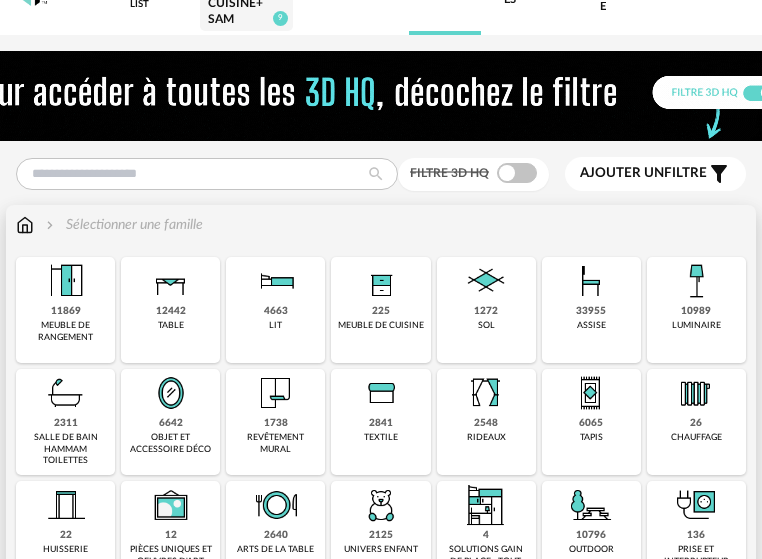 scroll, scrollTop: 100, scrollLeft: 0, axis: vertical 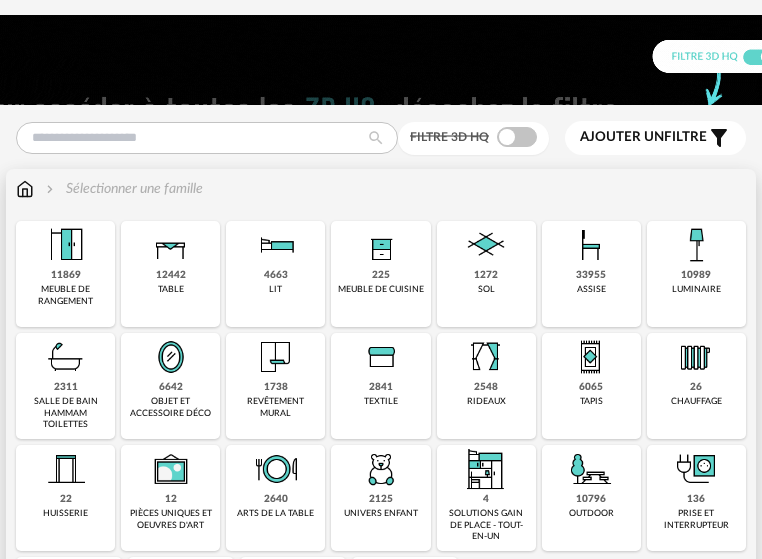click at bounding box center [276, 469] 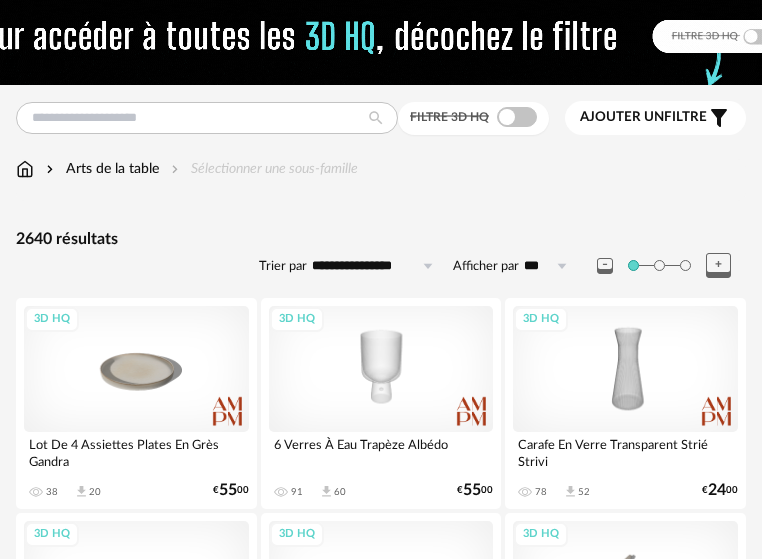 scroll, scrollTop: 0, scrollLeft: 0, axis: both 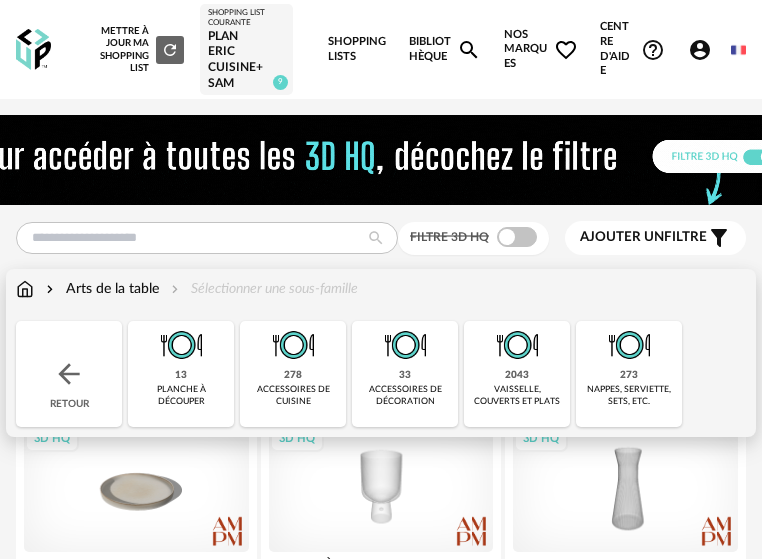click at bounding box center [25, 289] 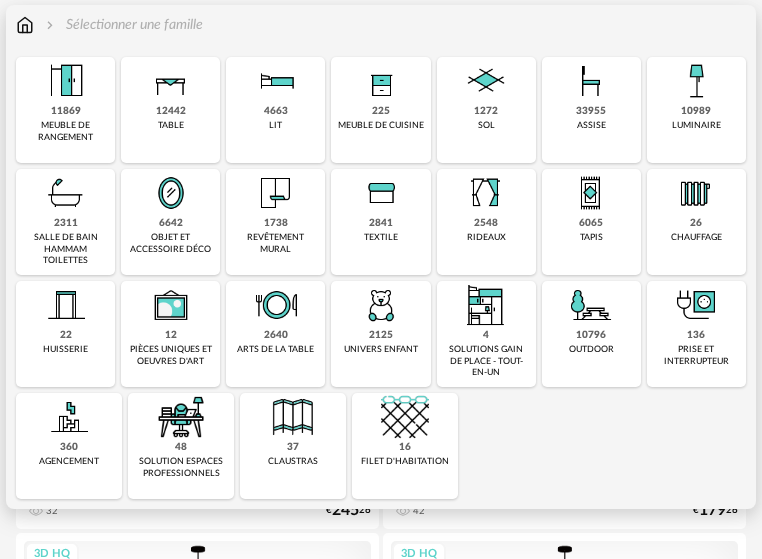 scroll, scrollTop: 300, scrollLeft: 0, axis: vertical 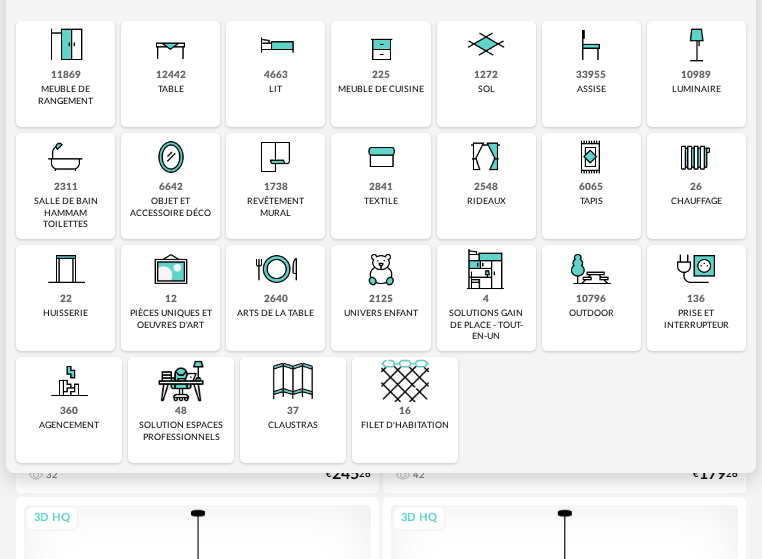 click on "10989" at bounding box center (696, 75) 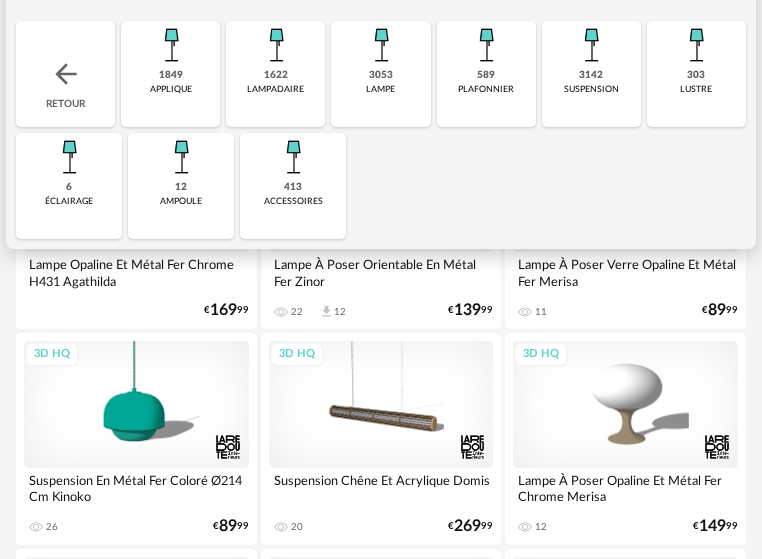 click on "3142" at bounding box center (591, 75) 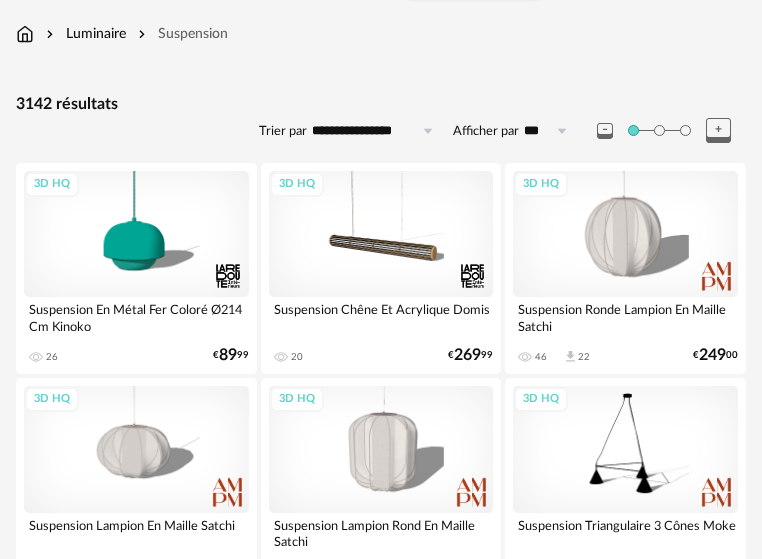 scroll, scrollTop: 0, scrollLeft: 0, axis: both 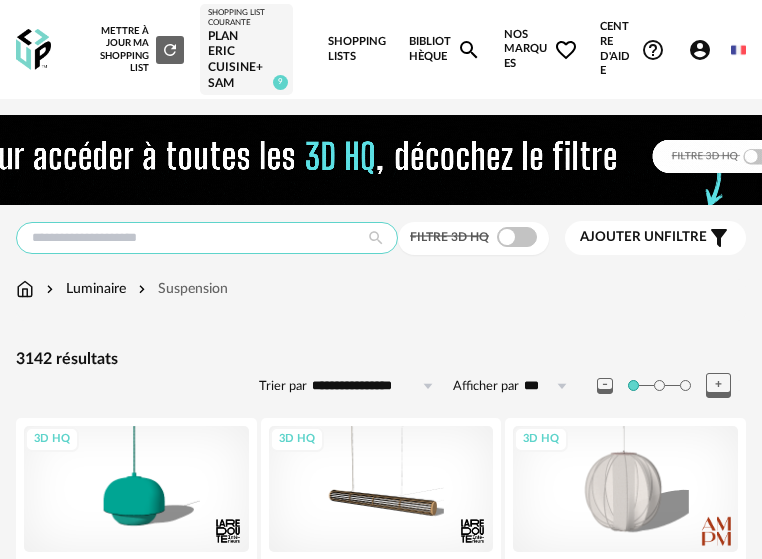 click at bounding box center (207, 238) 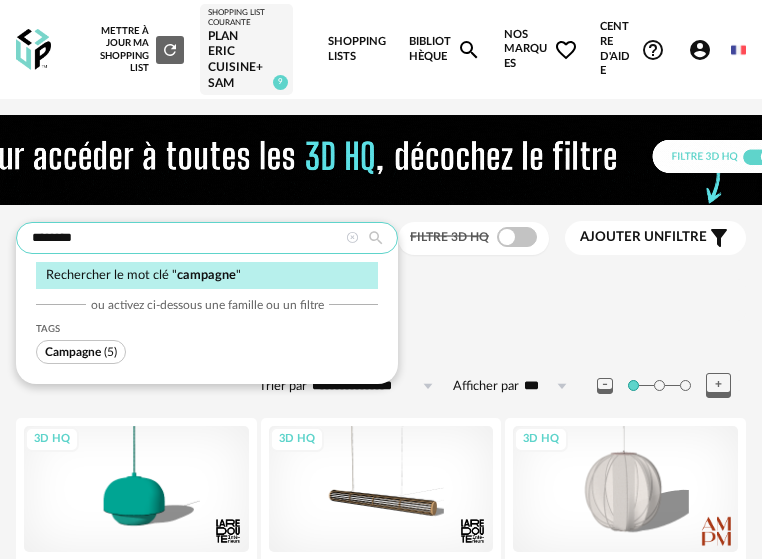 type on "********" 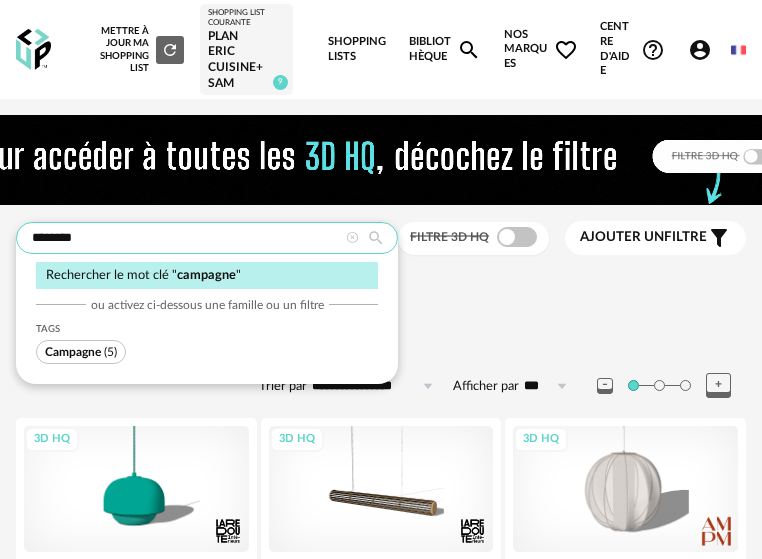 type on "**********" 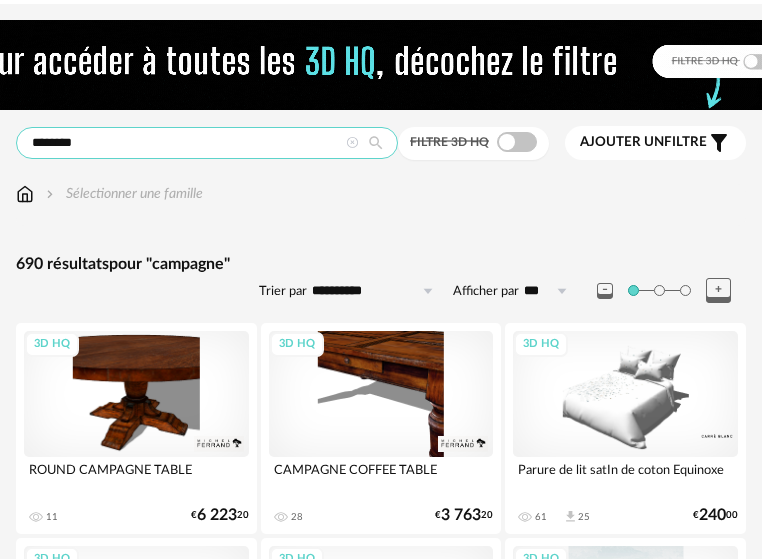 scroll, scrollTop: 0, scrollLeft: 0, axis: both 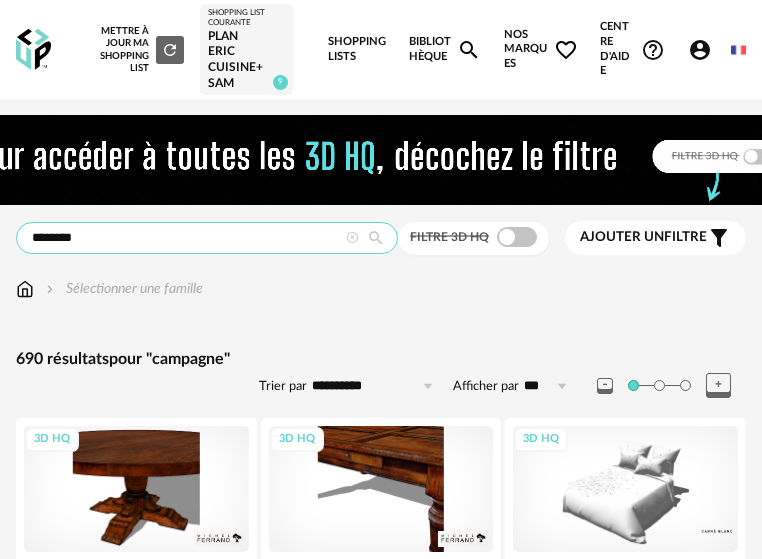drag, startPoint x: 122, startPoint y: 238, endPoint x: -56, endPoint y: 238, distance: 178 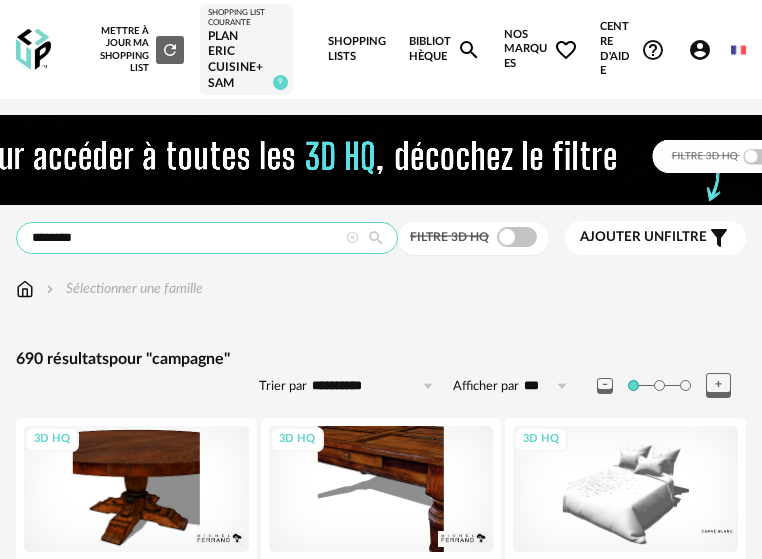 click on "**********" at bounding box center (381, 4009) 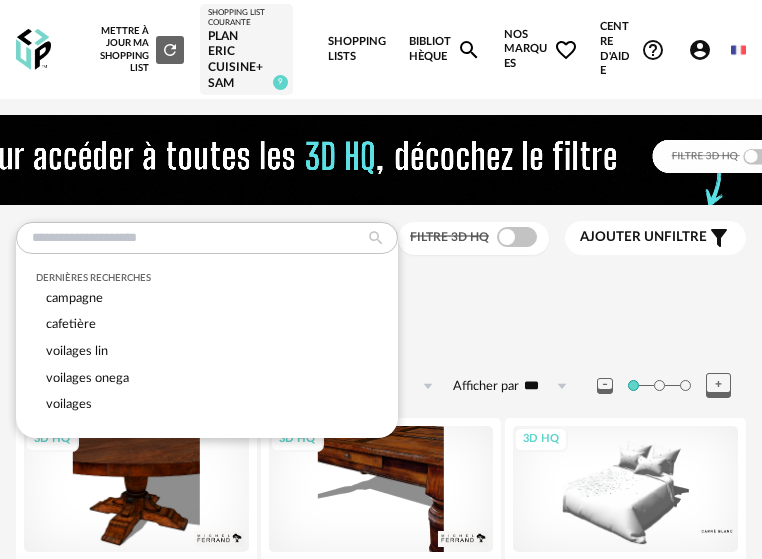 click on "Sélectionner une famille" at bounding box center [381, 300] 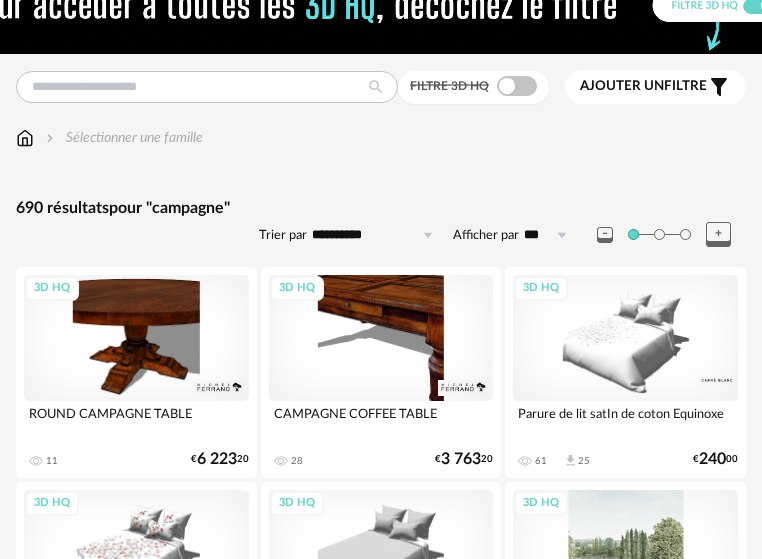 scroll, scrollTop: 200, scrollLeft: 0, axis: vertical 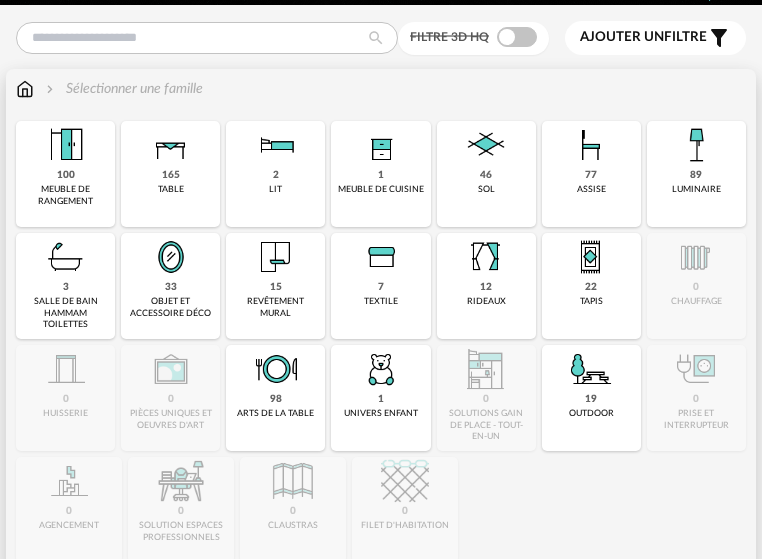 click at bounding box center (696, 145) 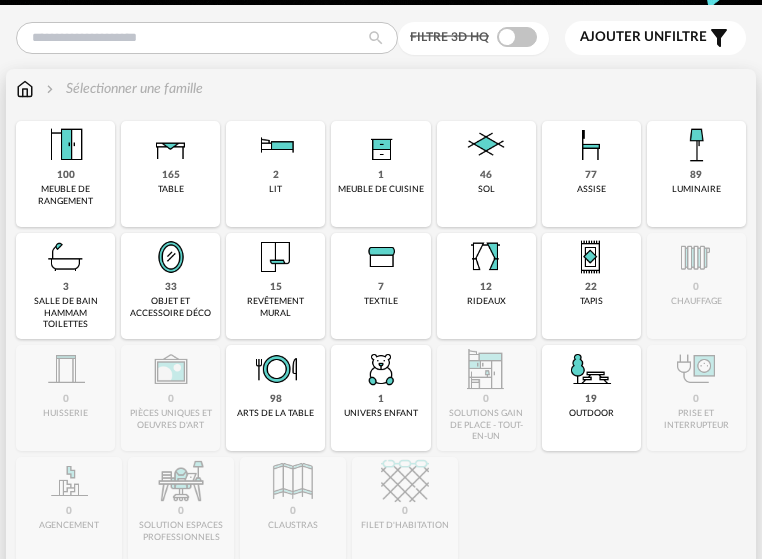 type on "********" 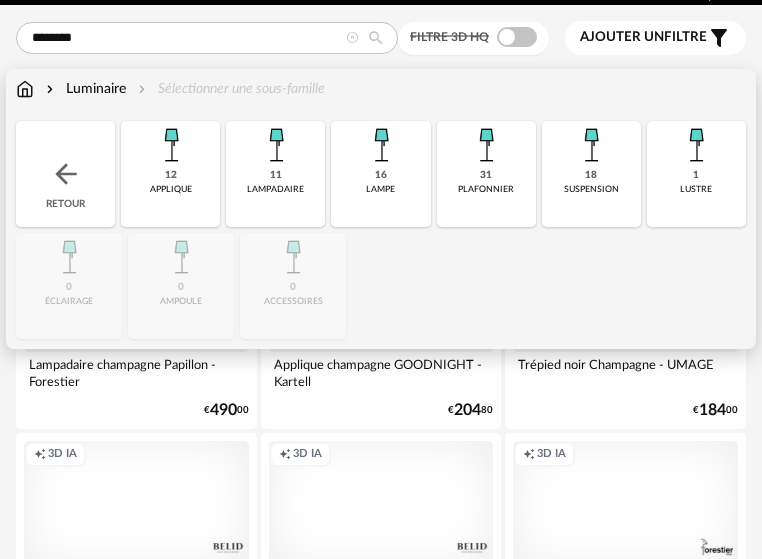 click on "18" at bounding box center [591, 175] 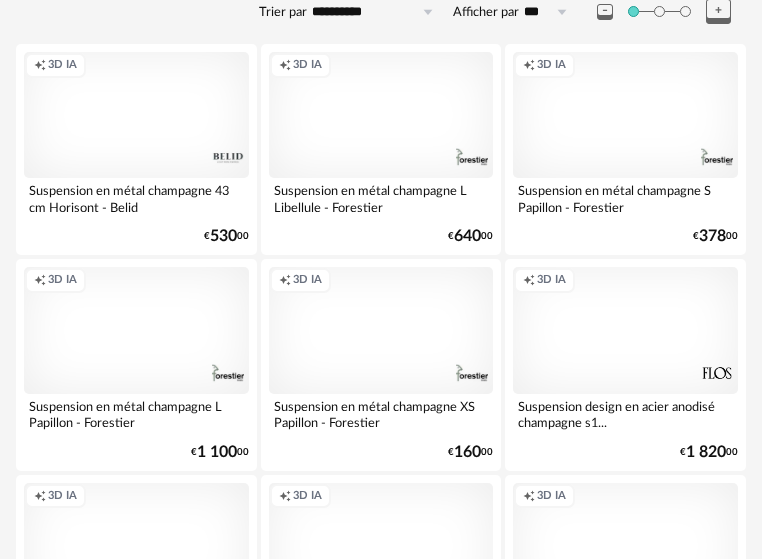 scroll, scrollTop: 0, scrollLeft: 0, axis: both 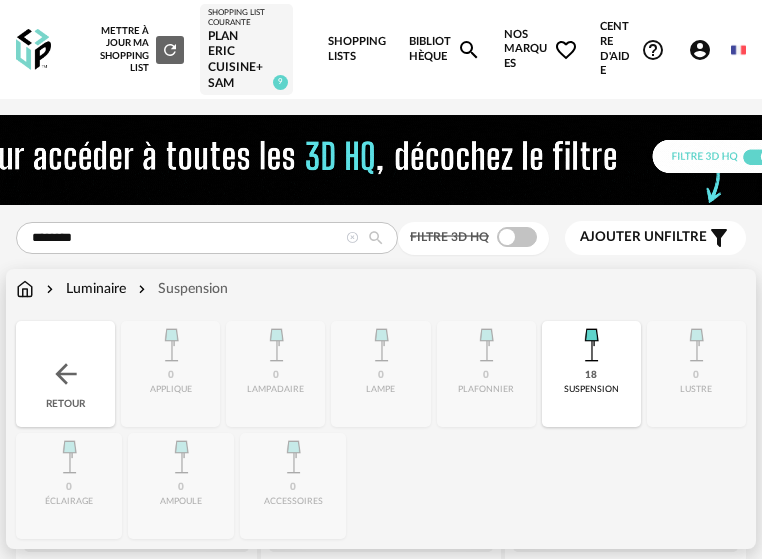 click at bounding box center [25, 289] 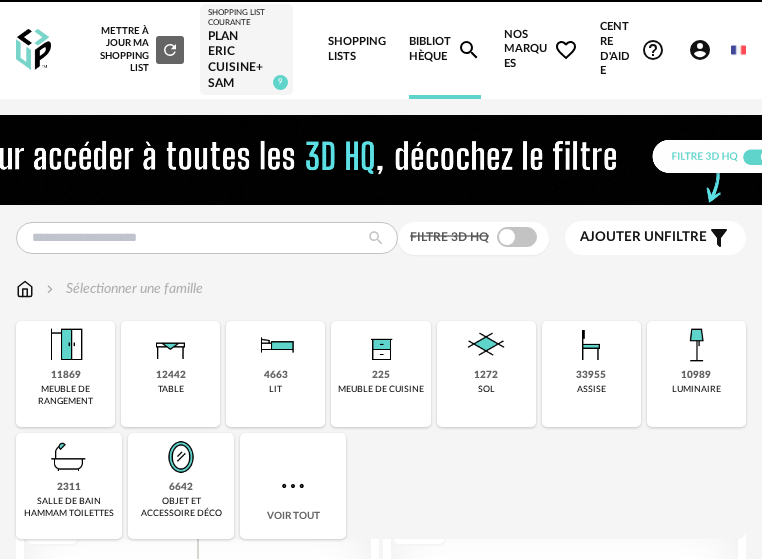 scroll, scrollTop: 0, scrollLeft: 0, axis: both 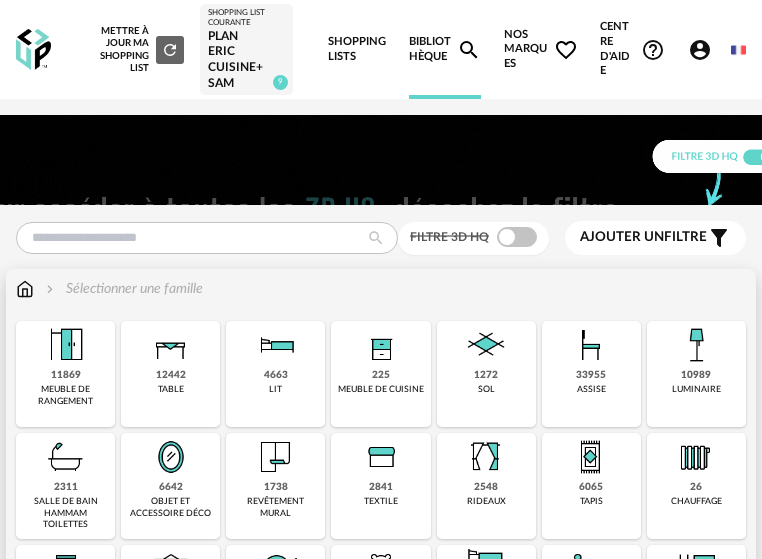 click on "10989
luminaire" at bounding box center (696, 374) 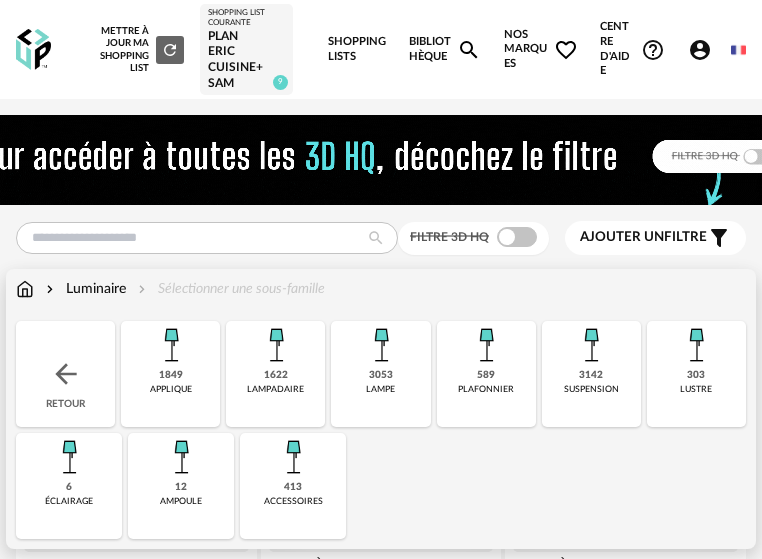 click on "589
plafonnier" at bounding box center [486, 374] 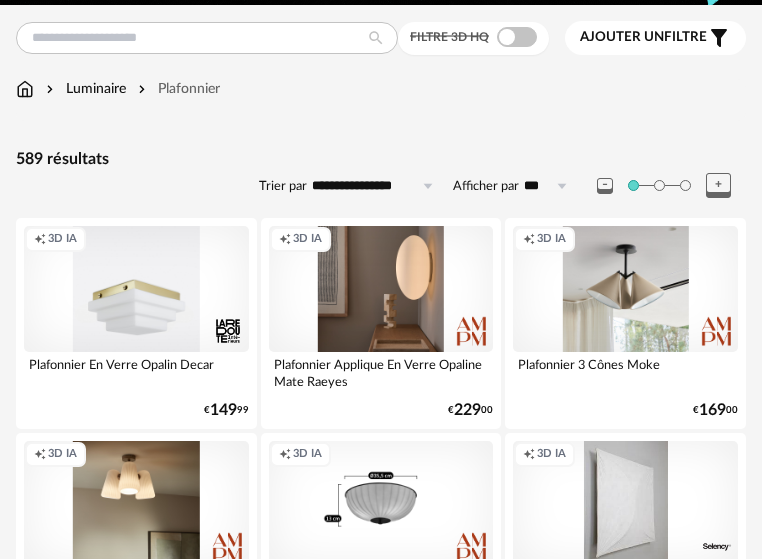 scroll, scrollTop: 0, scrollLeft: 0, axis: both 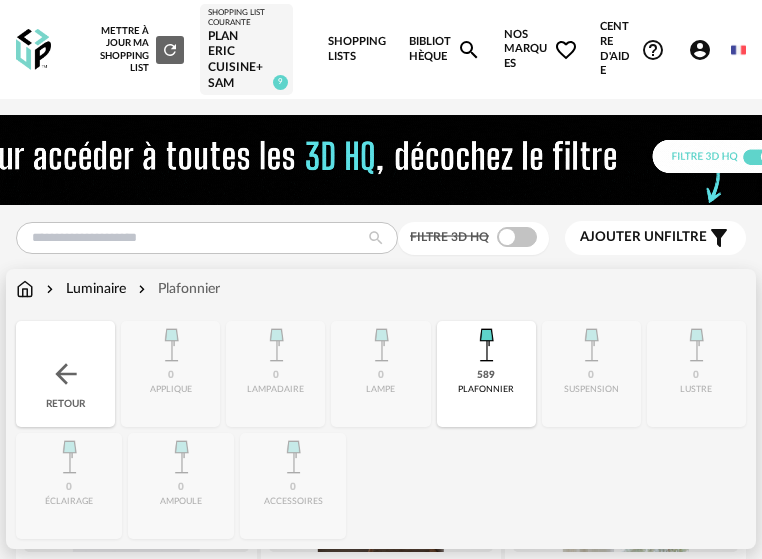 click on "Luminaire" at bounding box center (84, 289) 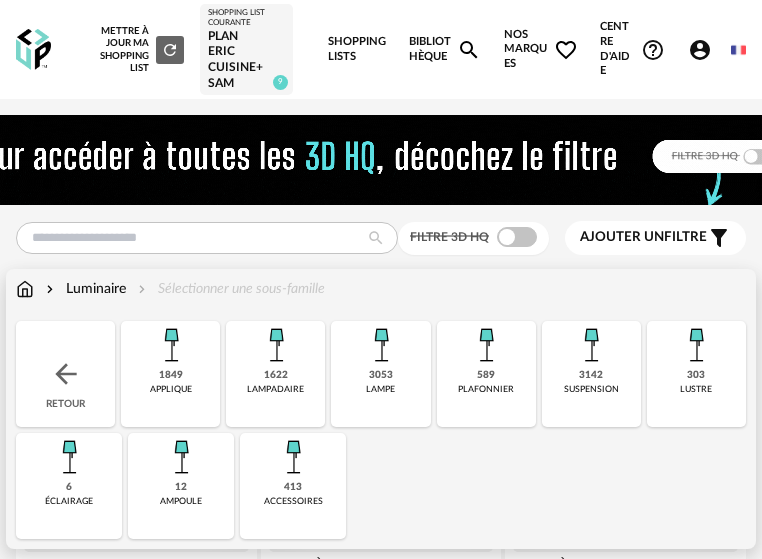 click on "3142
suspension" at bounding box center (591, 374) 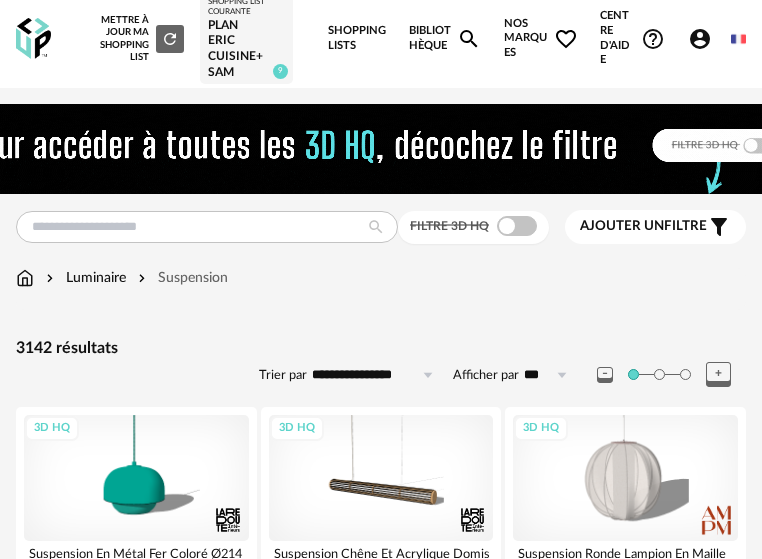scroll, scrollTop: 0, scrollLeft: 0, axis: both 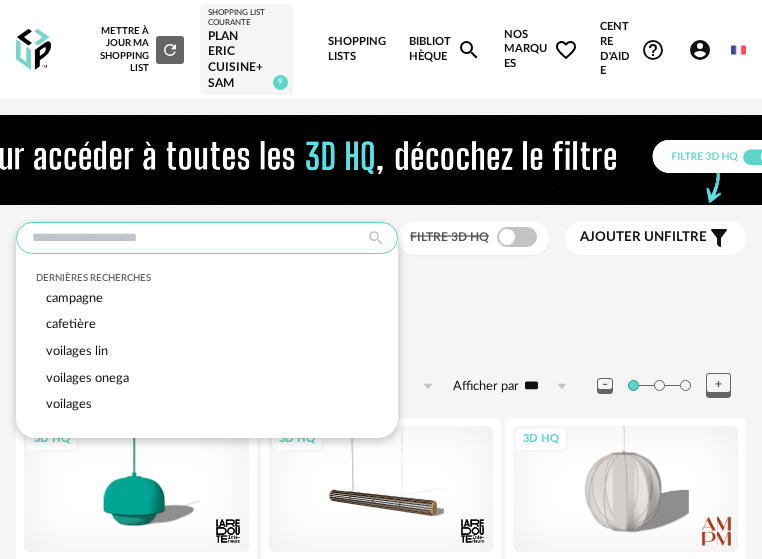click at bounding box center [207, 238] 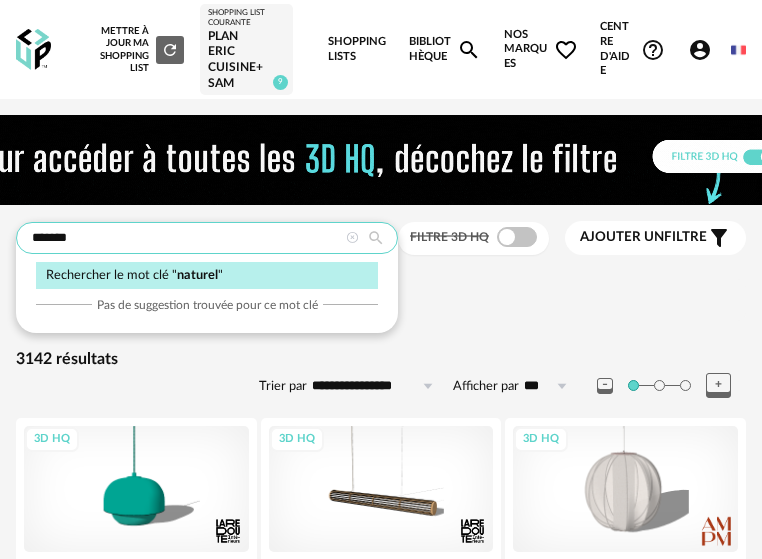 type on "*******" 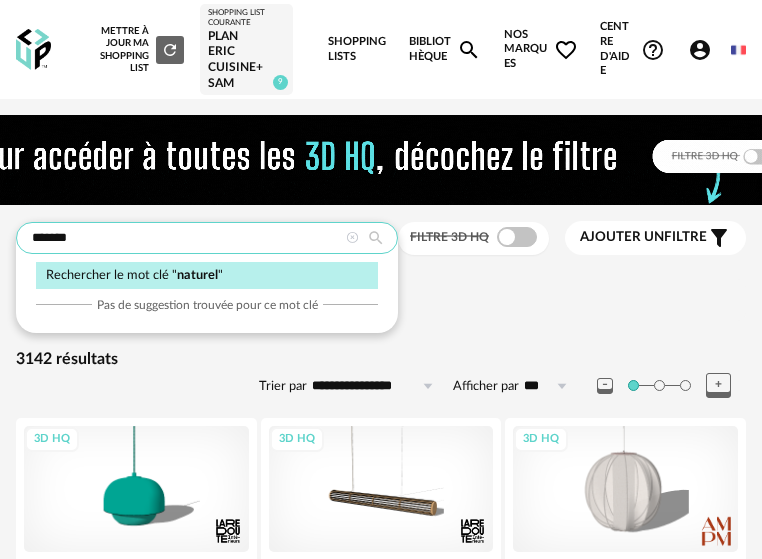 type on "**********" 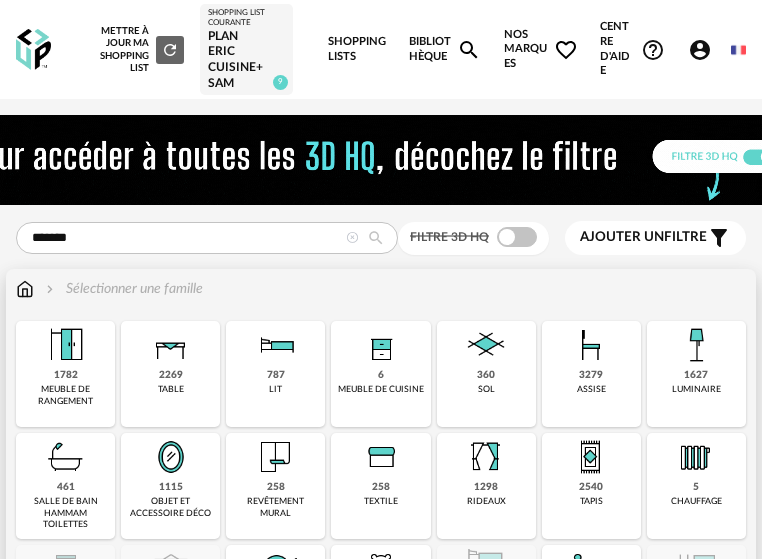 click on "Sélectionner une famille" at bounding box center [122, 289] 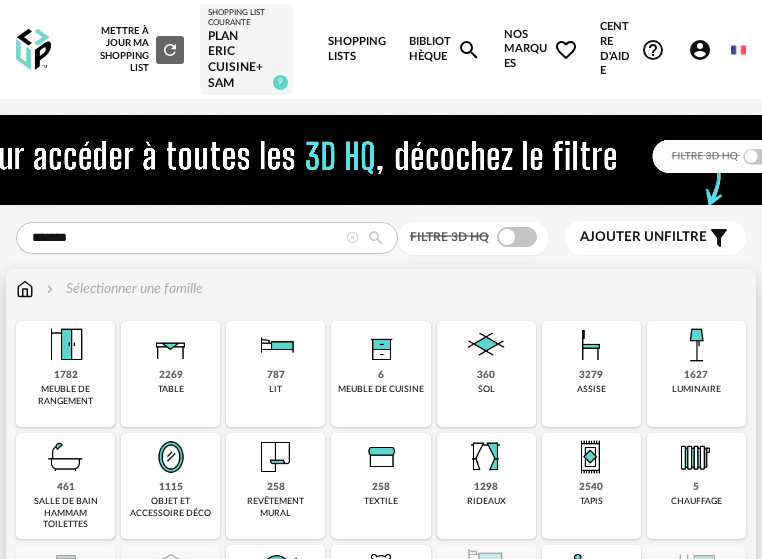 click on "1627" at bounding box center [696, 375] 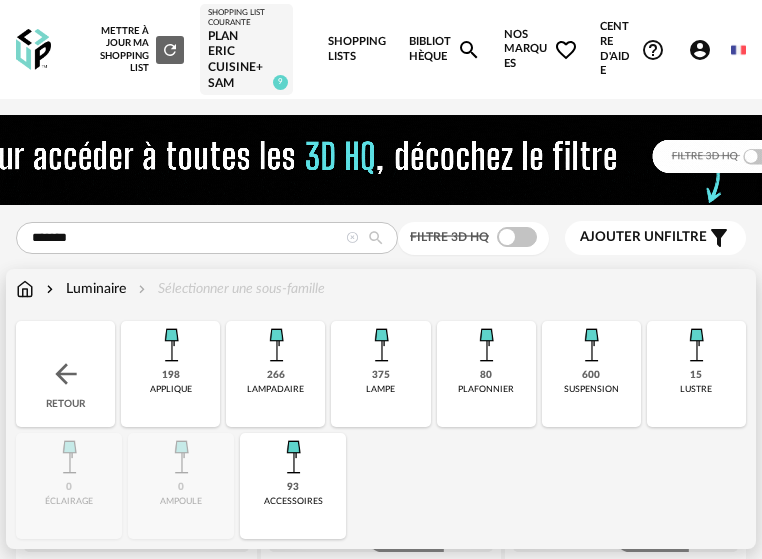 click on "suspension" at bounding box center (591, 389) 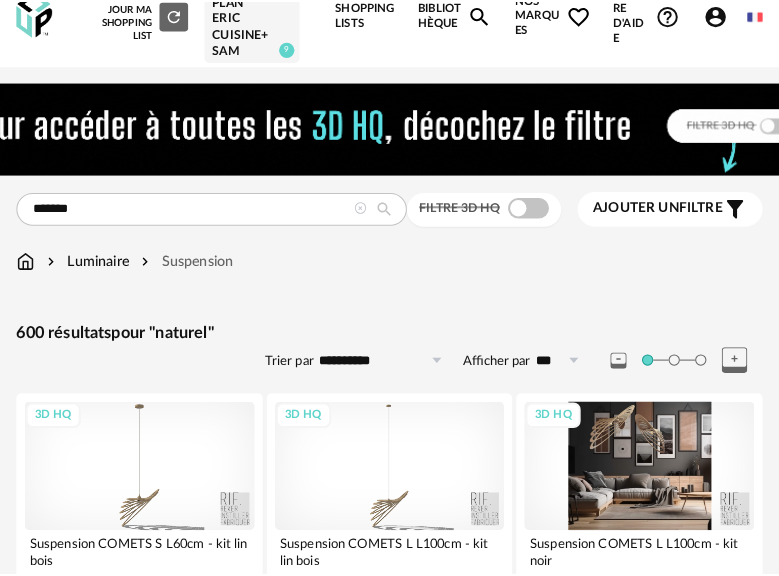 scroll, scrollTop: 0, scrollLeft: 0, axis: both 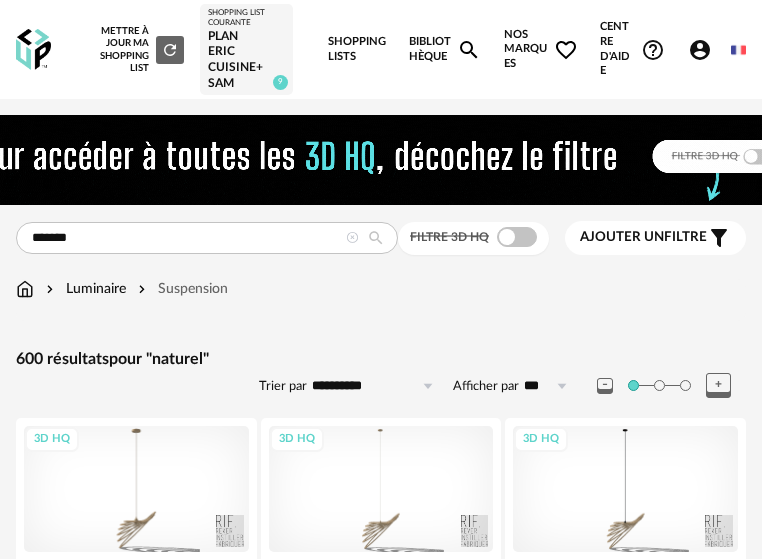 click on "Ajouter un  filtre" at bounding box center [643, 237] 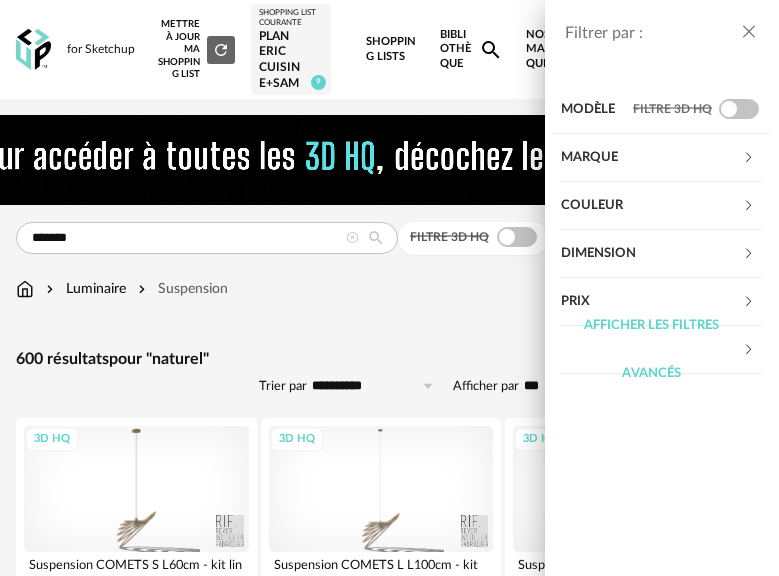 click on "Marque" at bounding box center (651, 158) 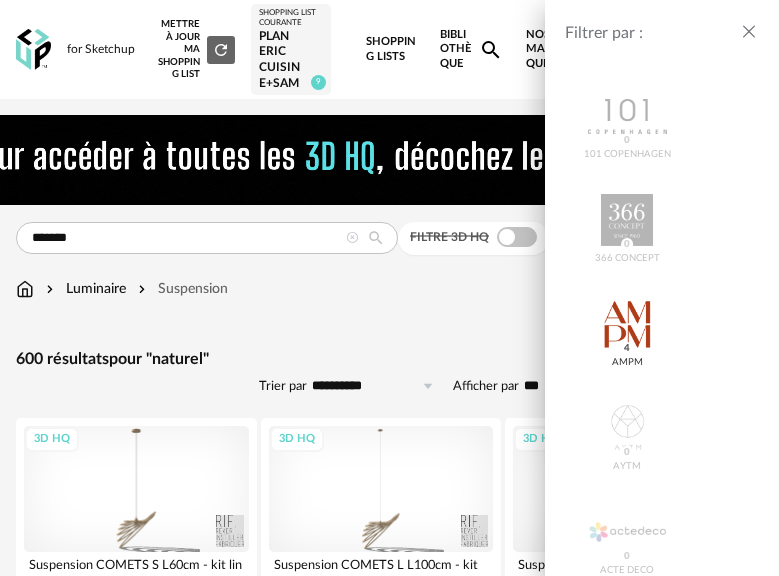 scroll, scrollTop: 300, scrollLeft: 0, axis: vertical 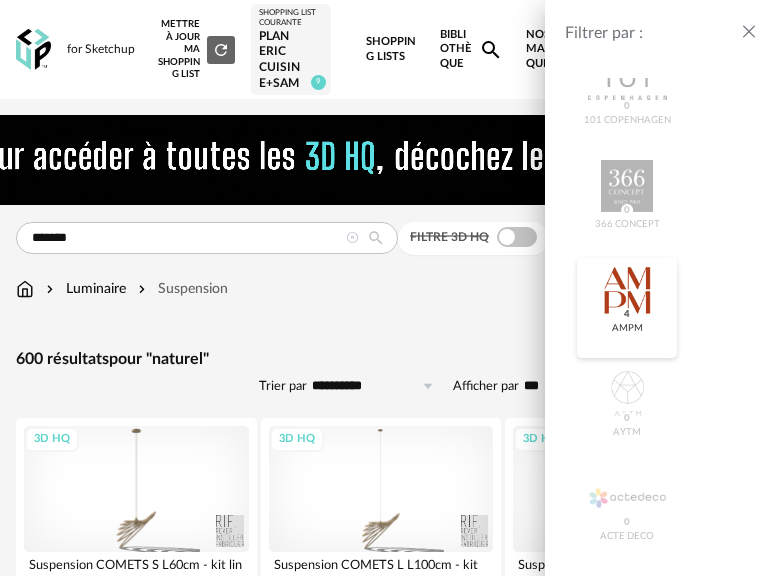 click at bounding box center [627, 290] 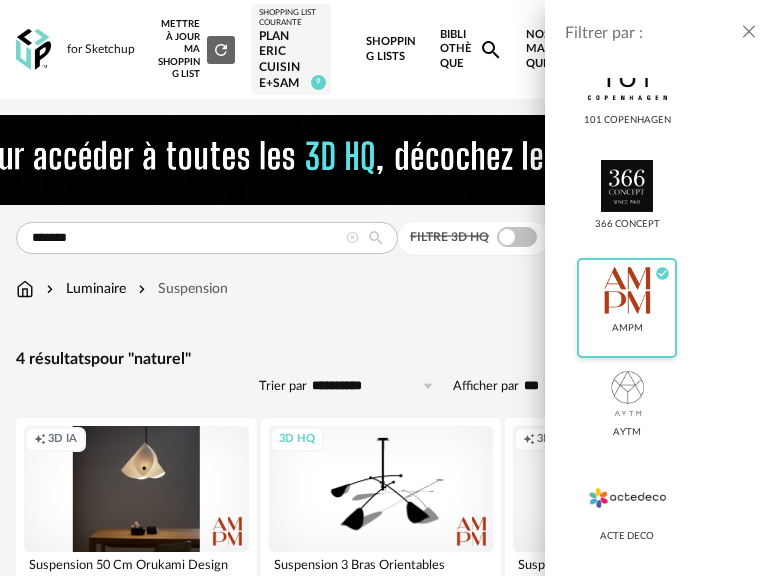 click on "Check Circle icon" 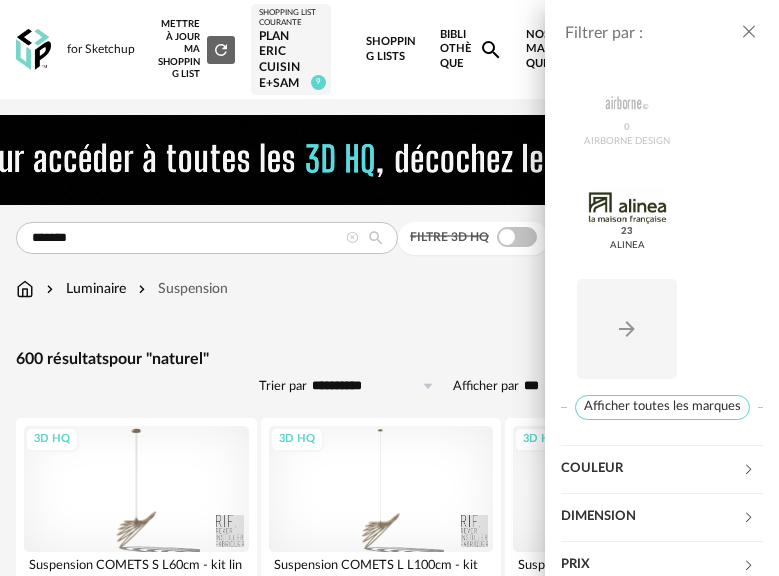 scroll, scrollTop: 800, scrollLeft: 0, axis: vertical 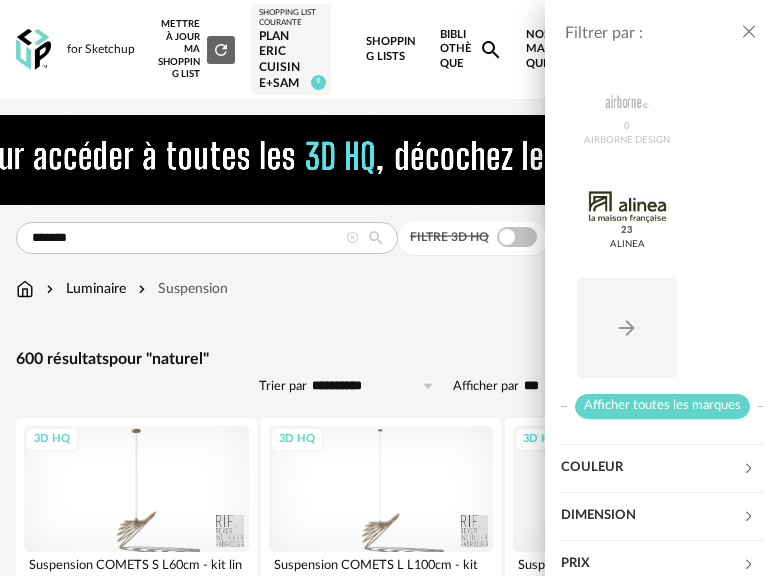 click on "Afficher toutes les marques" at bounding box center [662, 406] 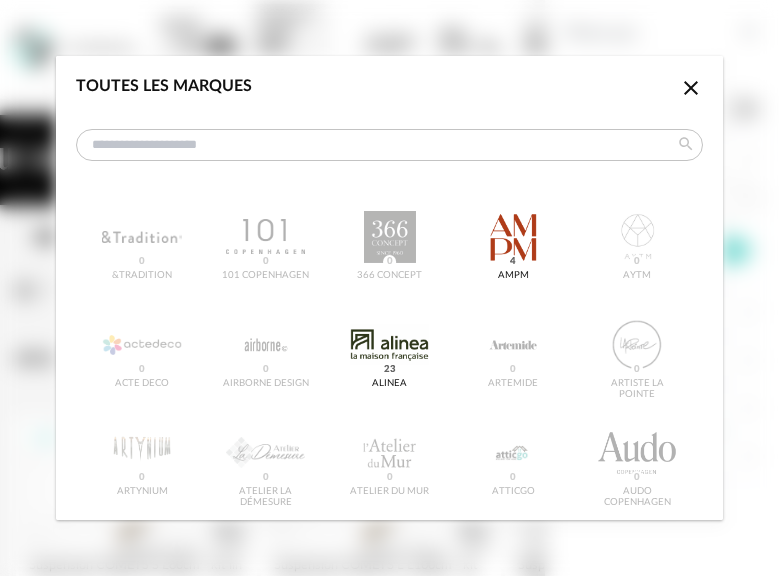 scroll, scrollTop: 0, scrollLeft: 0, axis: both 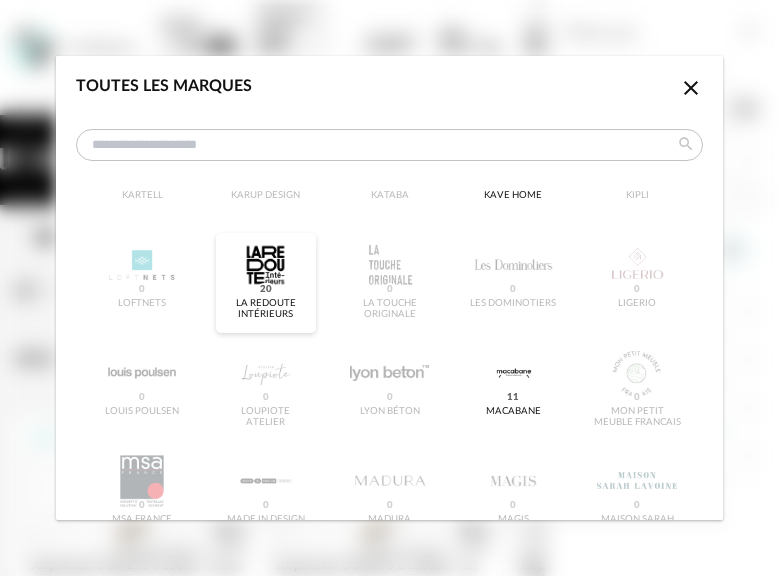 click at bounding box center (265, 1965) 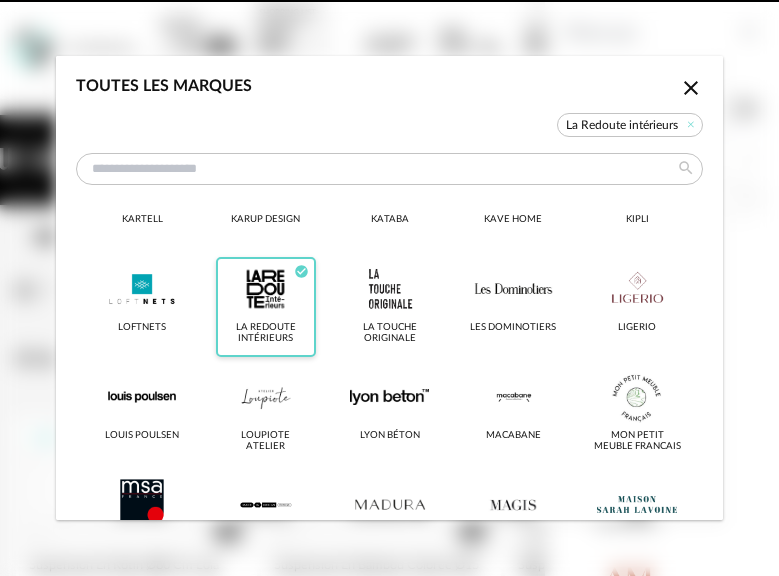 scroll, scrollTop: 1724, scrollLeft: 0, axis: vertical 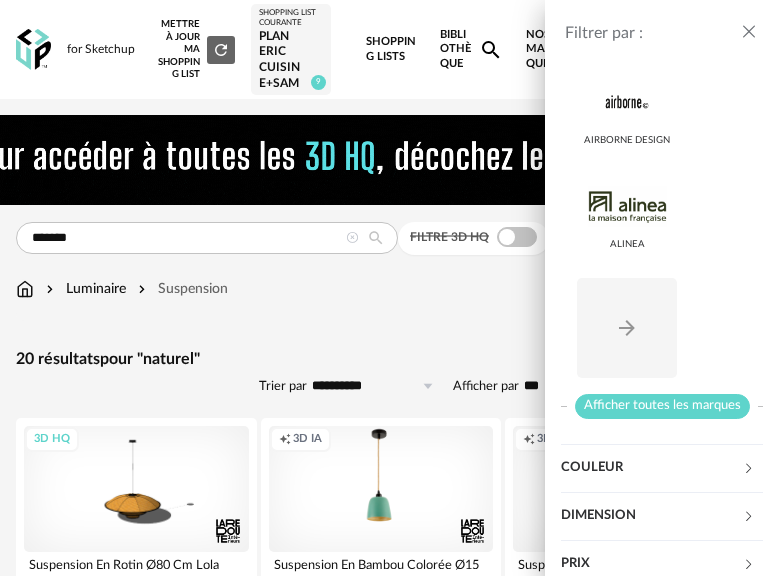 click on "Afficher toutes les marques" at bounding box center [662, 406] 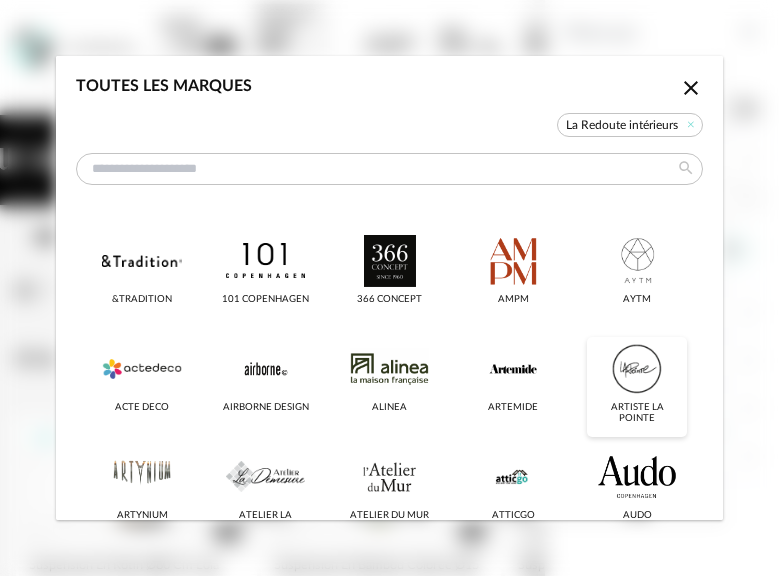 scroll, scrollTop: 0, scrollLeft: 0, axis: both 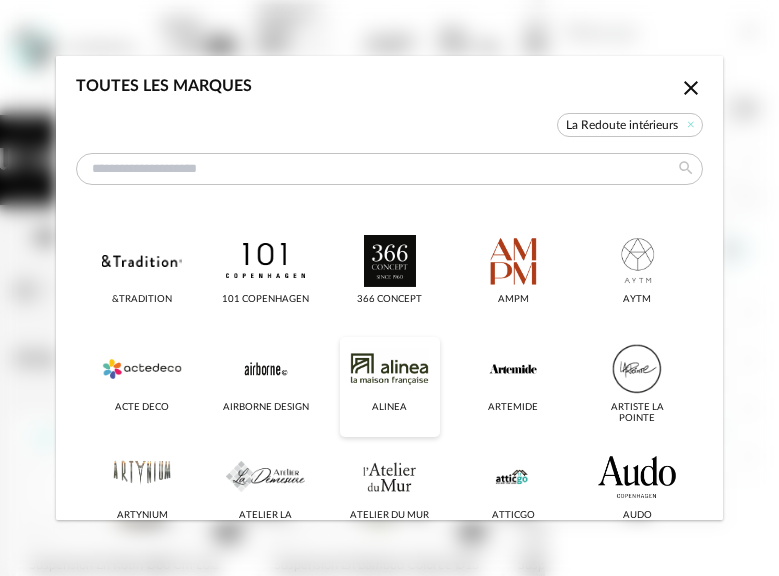 click at bounding box center (389, 369) 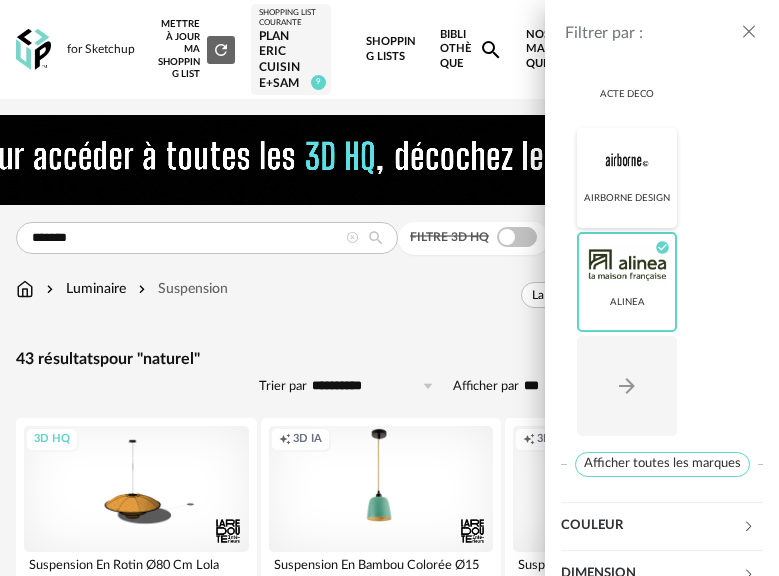 scroll, scrollTop: 800, scrollLeft: 0, axis: vertical 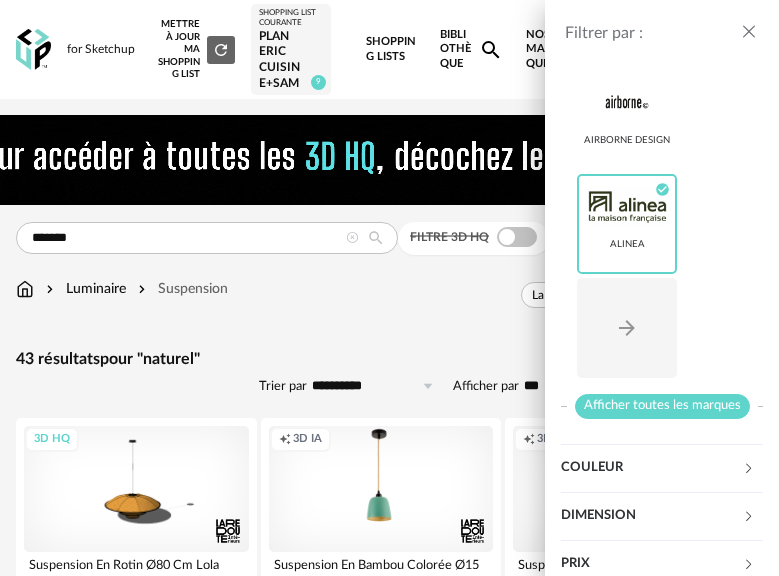 click on "Afficher toutes les marques" at bounding box center [662, 406] 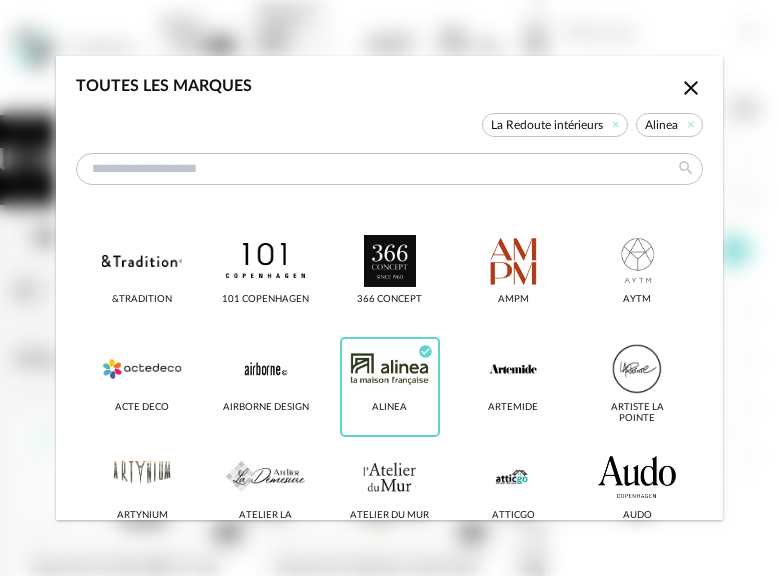 scroll, scrollTop: 0, scrollLeft: 0, axis: both 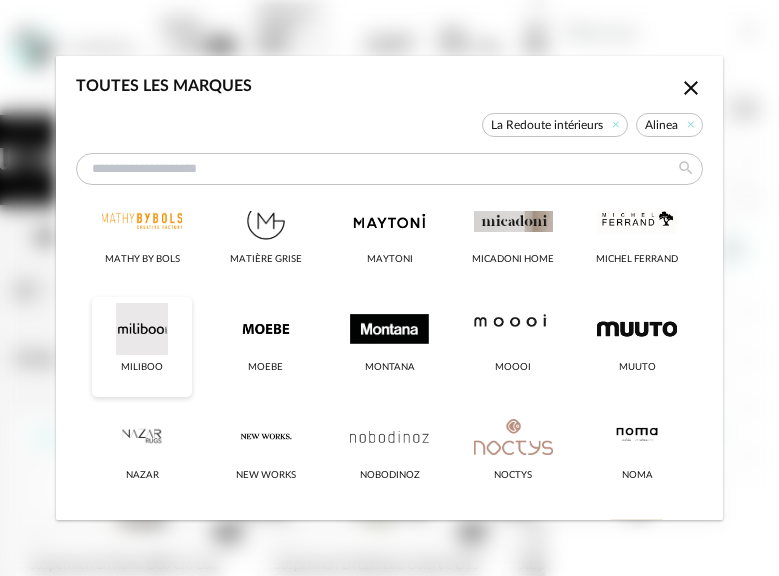 click at bounding box center (141, 2529) 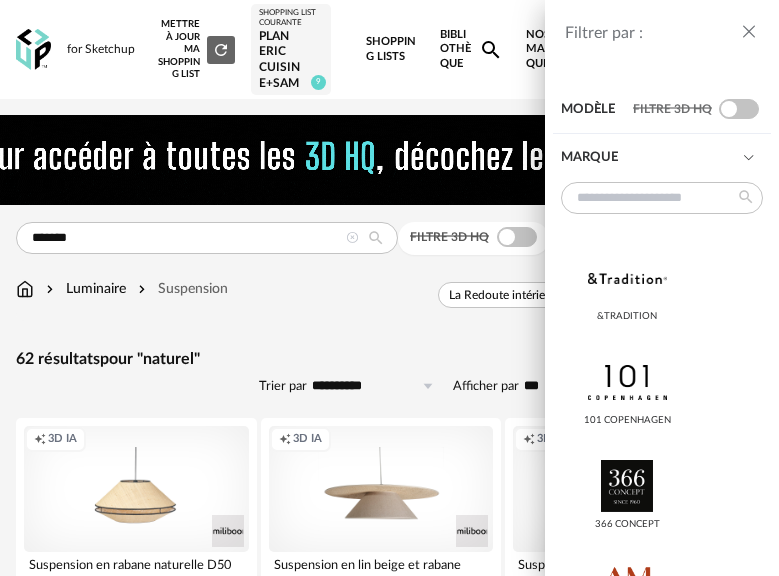 click on "Filtrer par :   Modèle
Filtre 3D HQ
Marque
&tradition
101 Copenhagen
366 Concept
AMPM
AYTM
Acte DECO
Airborne Design
Alinea
Check Circle icon   Arrow Right icon
Afficher toutes les marques
Couleur
noir
1
acier
0
beige
0
blanc
9
gris
0
brun
43
jaune
1
orange
1
rouge
0
rose
0
violet
0
bleu
4
vert
1
transparent
1
argenté
0
doré - laiton
0
bois
0
multicolore
0
Dimension
Hauteur    *** 0% 10% 20% 30% 40% 50% 60% 70% 80% 90% 100%     ** 0% 10% 20% 30% 40% 50% 60% 70% 80% 90% 100%   Filtre actif" at bounding box center [389, 288] 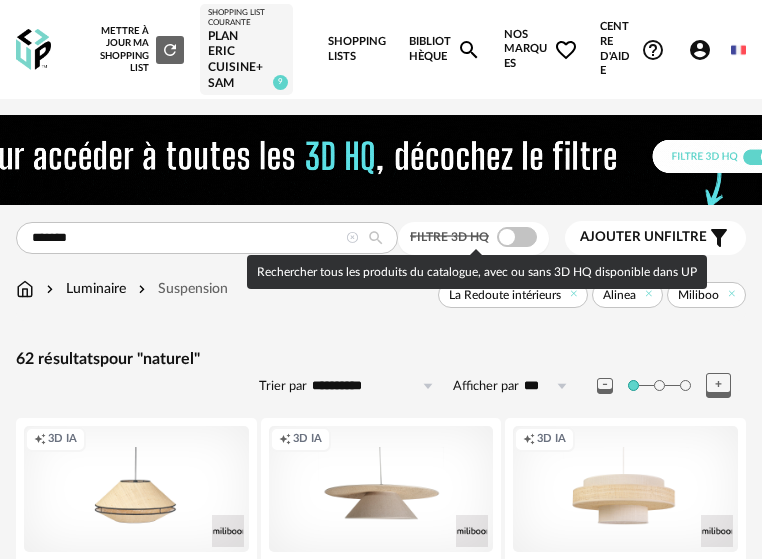 click at bounding box center [517, 237] 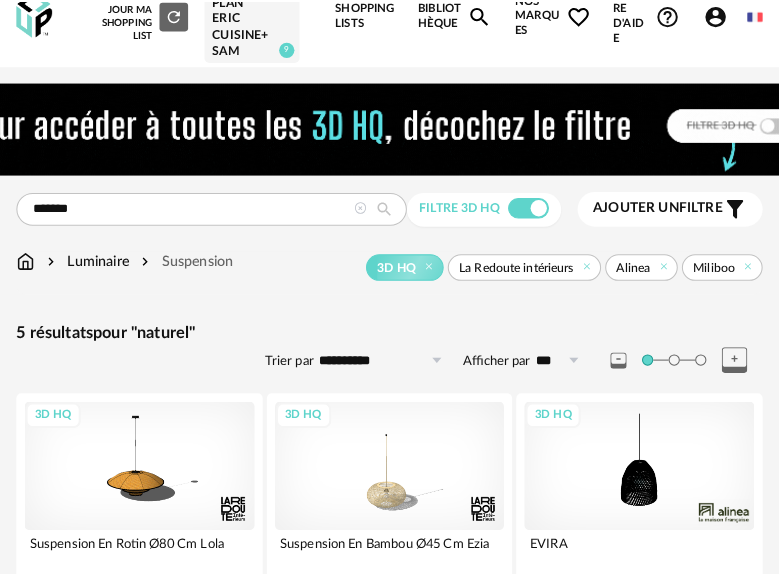 scroll, scrollTop: 0, scrollLeft: 0, axis: both 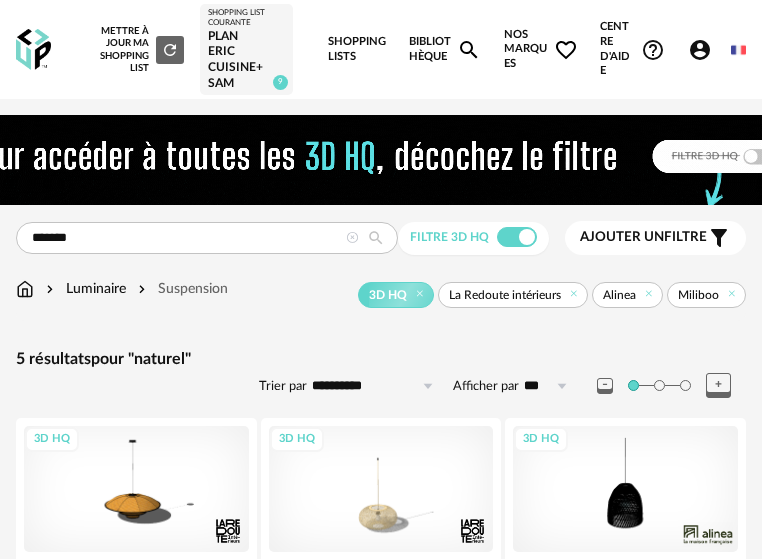 click on "Ajouter un  filtre" at bounding box center [643, 237] 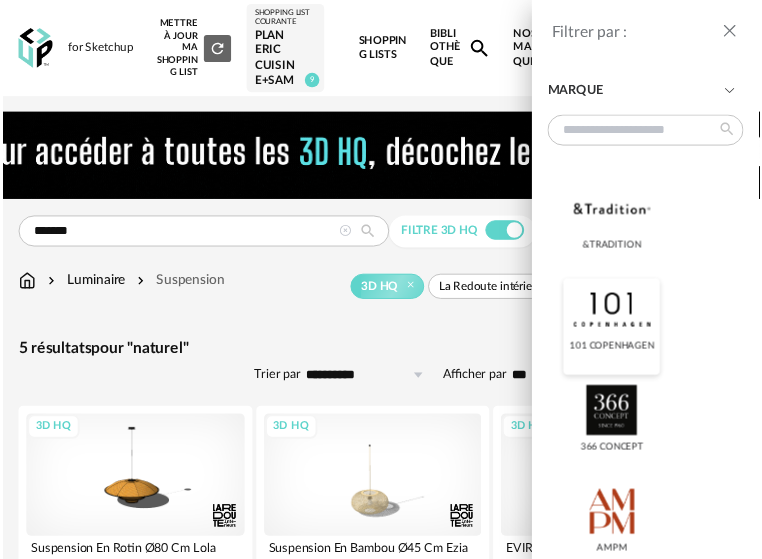 scroll, scrollTop: 100, scrollLeft: 0, axis: vertical 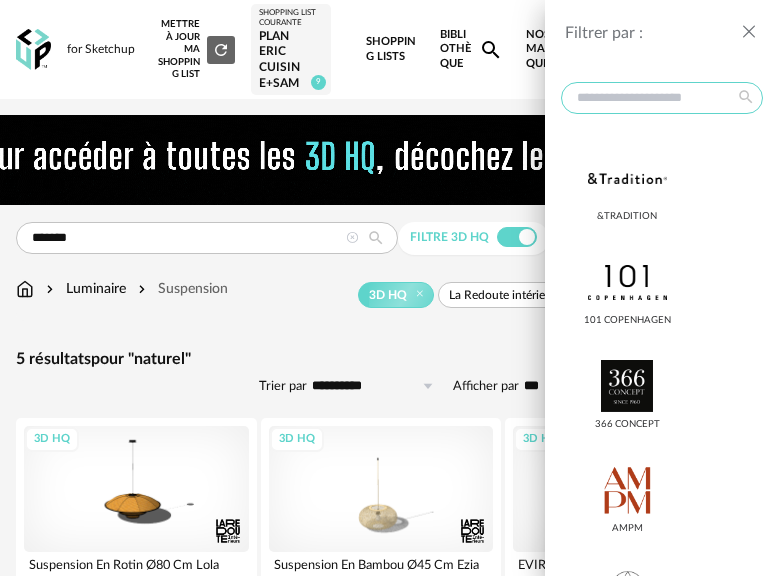 click at bounding box center [662, 98] 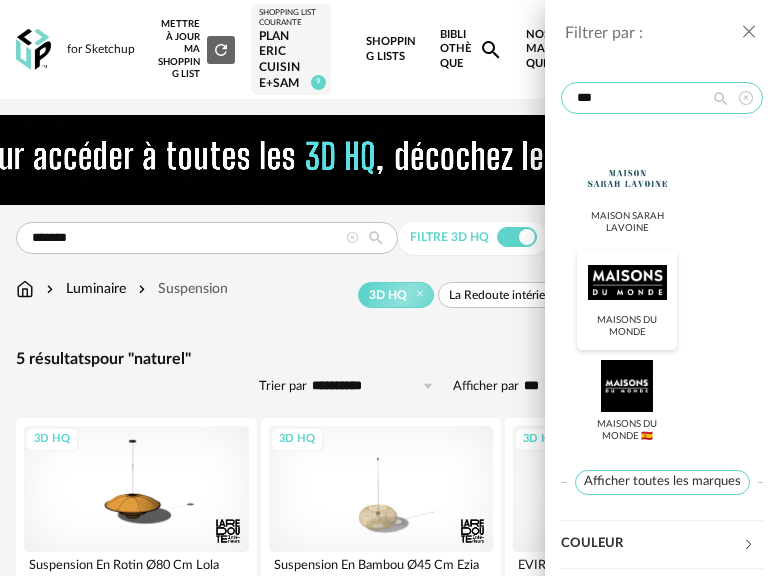type on "***" 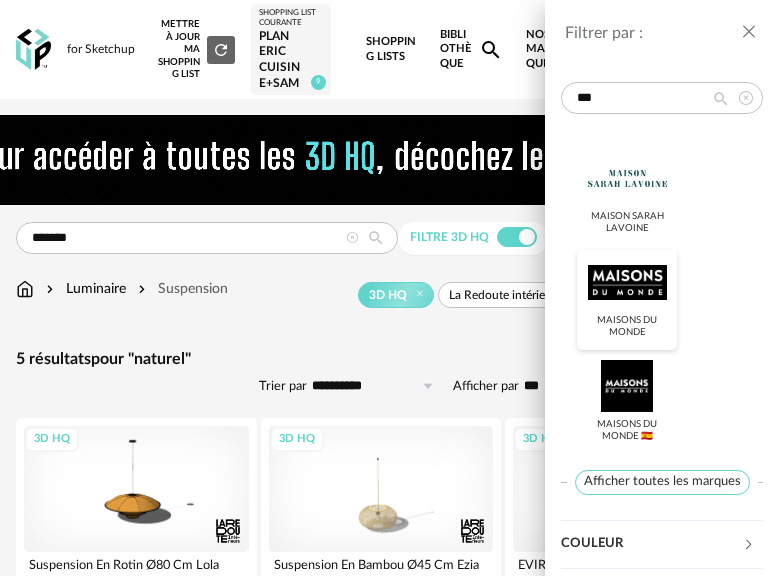 click at bounding box center (627, 282) 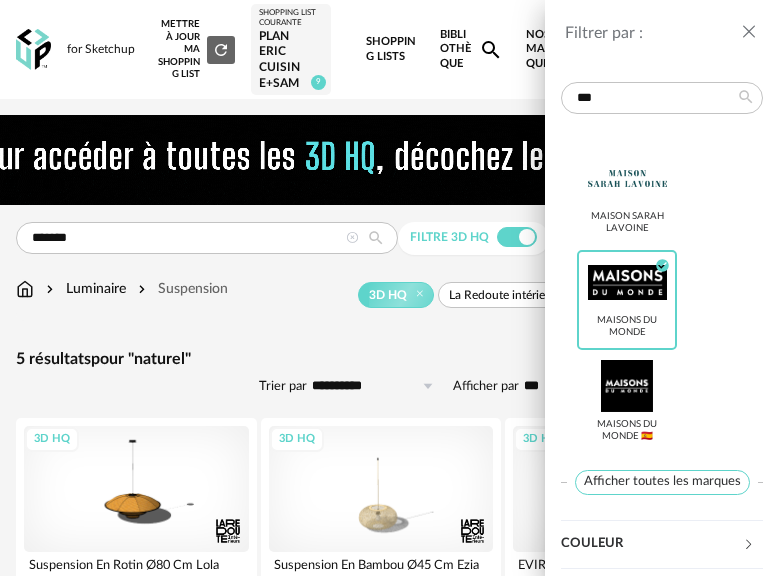 click on "Filtrer par :   Modèle
Filtre 3D HQ
Marque
***
Maison Sarah Lavoine
Maisons du Monde
Check Circle icon
Maisons du Monde 🇪🇸
Afficher toutes les marques
Couleur
noir
0
acier
0
beige
0
blanc
0
gris
0
brun
5
jaune
0
orange
0
rouge
0
rose
0
violet
0
bleu
0
vert
0
transparent
0
argenté
0
doré - laiton
0
bois
0
multicolore
0
Dimension
Hauteur    *** 0% 10% 20% 30% 40% 50% 60% 70% 80% 90% 100%     ** 0% 10% 20% 30% 40% 50% 60% 70% 80% 90% 100%   Filtre actif
Largeur    *** 0% 10% 20% 30% 40% 50% 60% 70% 80% 90% 100%     ** 0% 10% 20% 30% 40% 50% 60% 70% 80%" at bounding box center [389, 288] 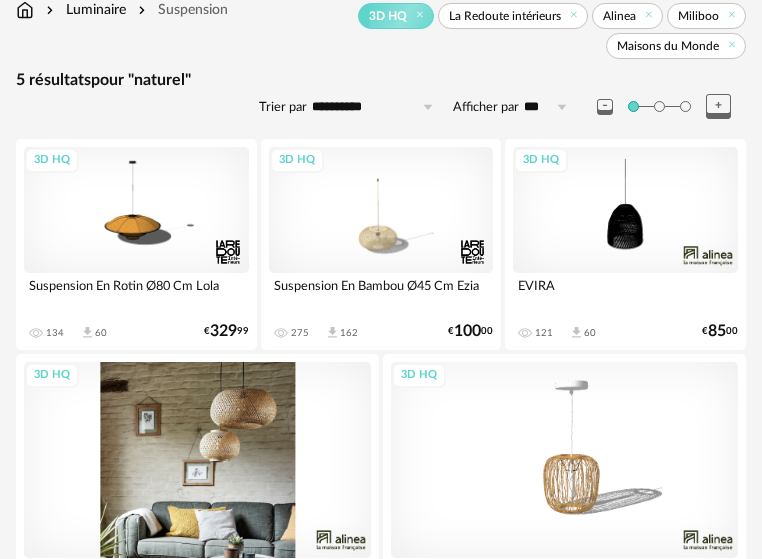 scroll, scrollTop: 0, scrollLeft: 0, axis: both 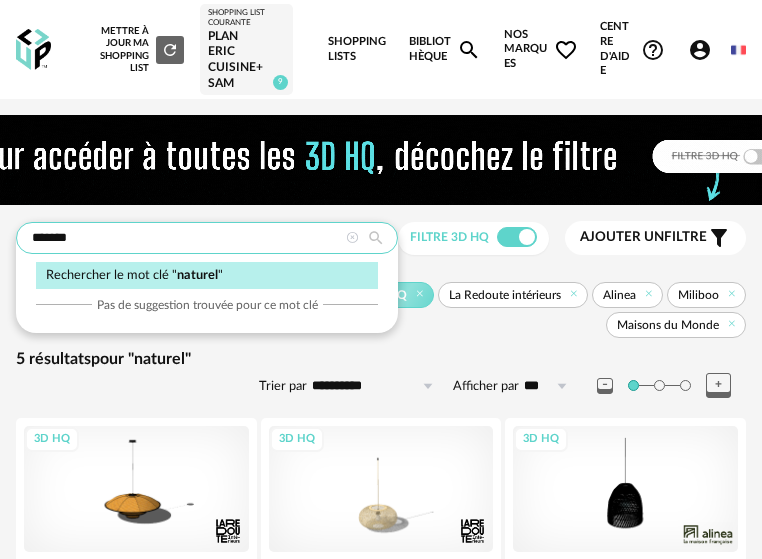 drag, startPoint x: 89, startPoint y: 234, endPoint x: -48, endPoint y: 234, distance: 137 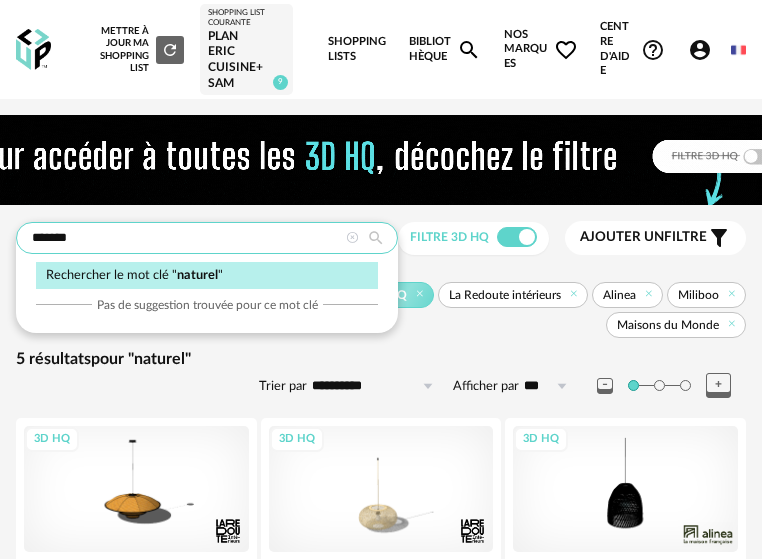 click on "for Sketchup   Nouvelle shopping list
Mettre à jour ma Shopping List
Refresh icon   Shopping List courante   Plan Eric Cuisine+SAM   9       Shopping Lists   Bibliothèque Magnify icon   Nos marques Heart Outline icon
Centre d'aide Help Circle Outline icon   Tutos vidéos   Lire la FAQ   Contacter le support   Account Circle icon   Compte   Connecté en tant que   Laure Boucher   Modifier mon profil   Ma bibliothèque perso   Mes 3D IA Creation icon   Nouveautés de la plateforme       Déconnexion
English
Menu icon         *******
Rechercher le mot clé " naturel "
Pas de suggestion trouvée pour ce mot clé
Filtre 3D HQ
Ajouter un  filtre s   Filter icon   Filtrer par :   Modèle
Filtre 3D HQ
Marque
***
Maison Sarah Lavoine
Maisons du Monde
Check Circle icon" at bounding box center [381, 497] 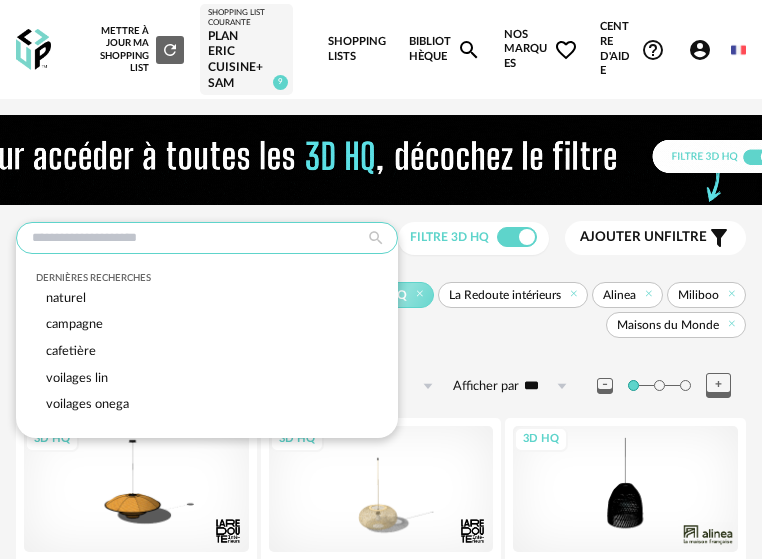 type 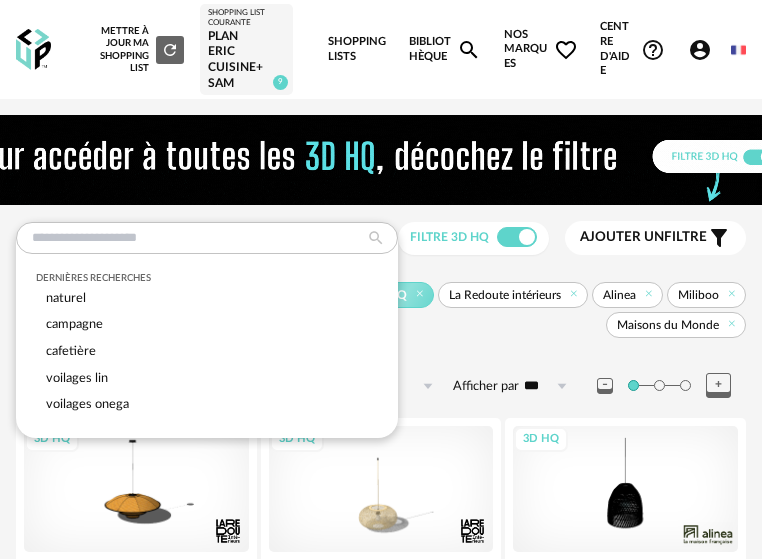 click on "Dernières recherches   naturel campagne cafetière voilages lin voilages onega
Filtre 3D HQ
Ajouter un  filtre s   Filter icon   Filtrer par :   Modèle
Filtre 3D HQ
Marque
***
Maison Sarah Lavoine
Maisons du Monde
Check Circle icon
Maisons du Monde 🇪🇸
Afficher toutes les marques
Couleur
noir
0
acier
0
beige
0
blanc
0
gris
0
brun
5
jaune
0
orange
0
rouge
0
rose
0
violet
0
bleu
0
vert
0
transparent
0
argenté
0
doré - laiton
0
bois
0
multicolore
0
Dimension
Hauteur    *** 0% 10% 20% 30% 40% 50% 60% 70% 80% 90% 100%     ** 0% 10% 20%" at bounding box center [381, 532] 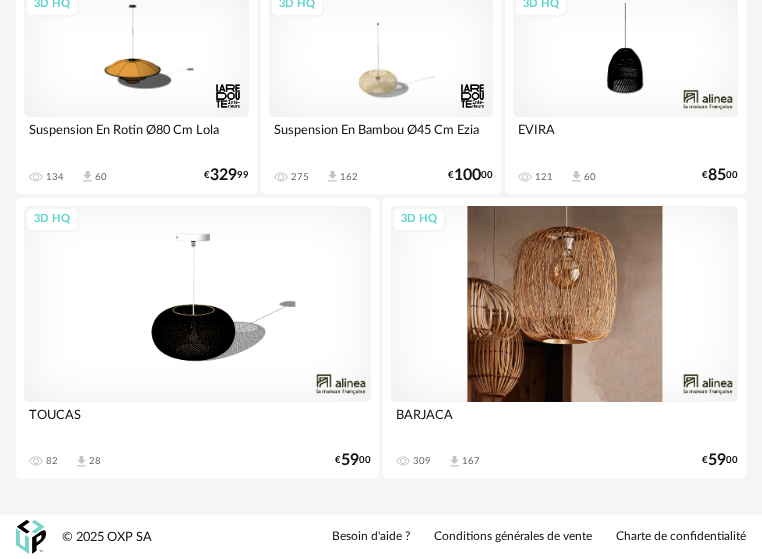 scroll, scrollTop: 0, scrollLeft: 0, axis: both 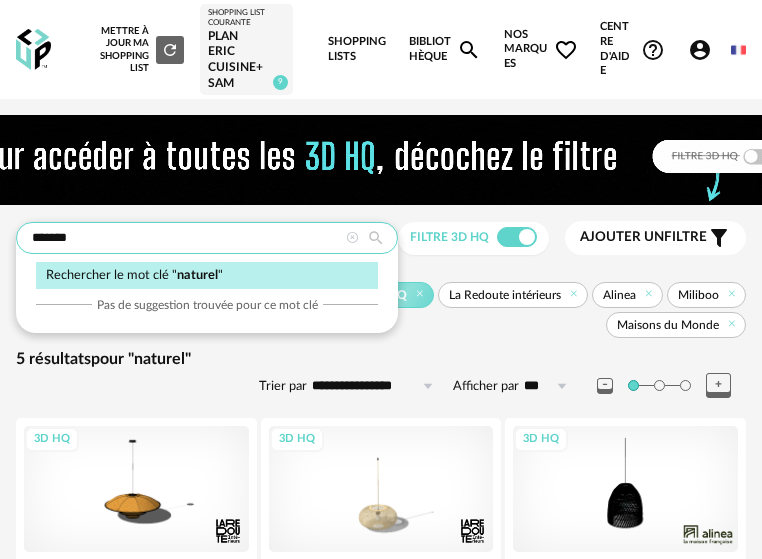 drag, startPoint x: 133, startPoint y: 243, endPoint x: -73, endPoint y: 250, distance: 206.1189 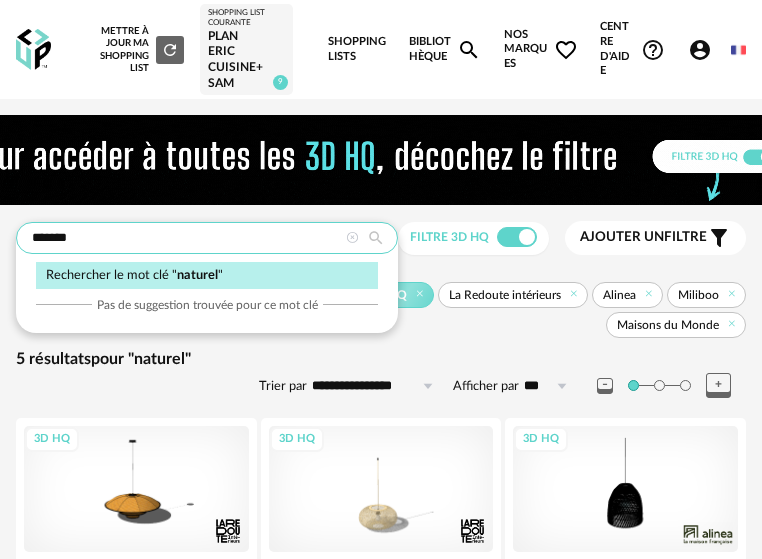click on "pour "nirvana"
Mettre à jour ma Shopping List
Refresh icon   Shopping List courante   Plan Eric Cuisine+SAM   9       Shopping Lists   Bibliothèque Magnify icon   Nos marques Heart Outline icon   Toutes les marques   Close icon
La Redoute intérieurs
Alinea
Miliboo
Maisons du Monde
Centre d'aide Help Circle Outline icon   Tutos vidéos   Lire la FAQ   Contacter le support   Account Circle icon   Compte   Connecté en tant que   [FIRST] [LAST]   Modifier mon profil   Ma bibliothèque perso   Mes 3D IA Creation icon   Nouveautés de la plateforme       Déconnexion
English
Menu icon         *******
Rechercher le mot clé " naturel "
Pas de suggestion trouvée pour ce mot clé
Filtre 3D HQ
Ajouter un  filtre s   Filter icon   Filtrer par :" at bounding box center [381, 497] 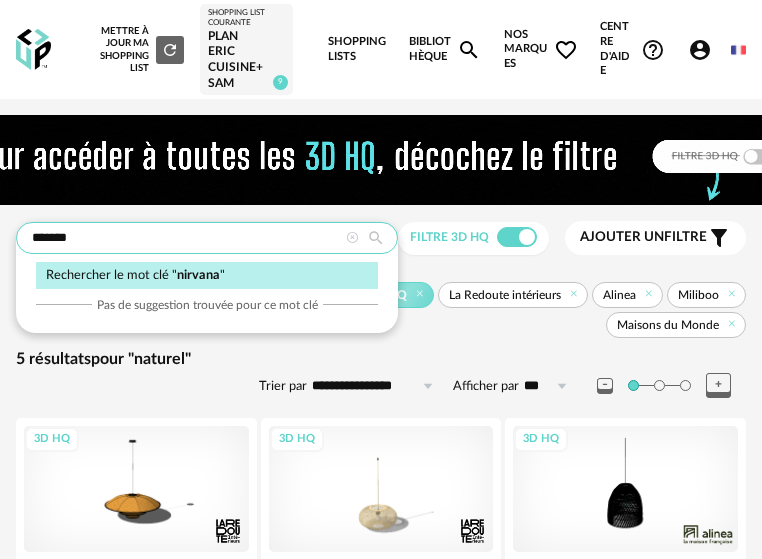type on "*******" 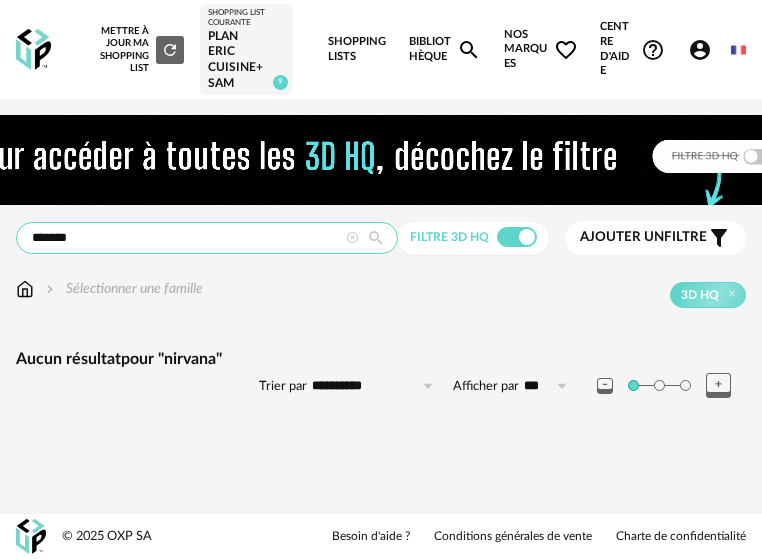 scroll, scrollTop: 17, scrollLeft: 0, axis: vertical 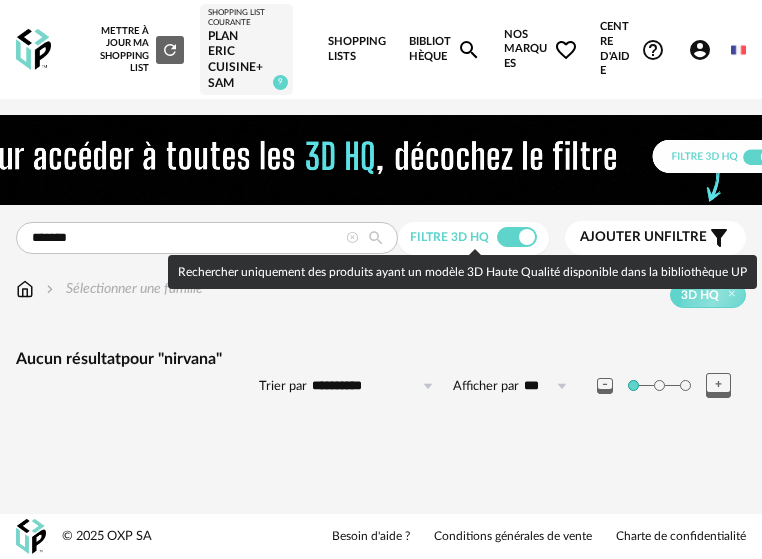 click at bounding box center (517, 237) 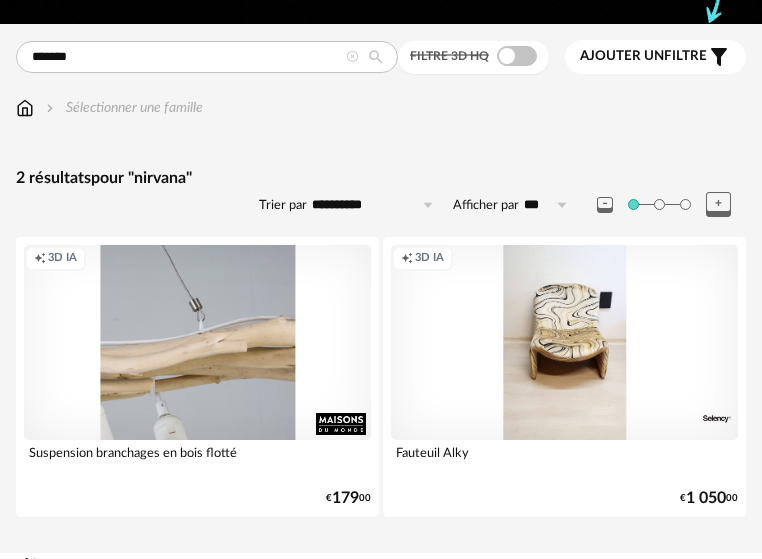 scroll, scrollTop: 217, scrollLeft: 0, axis: vertical 